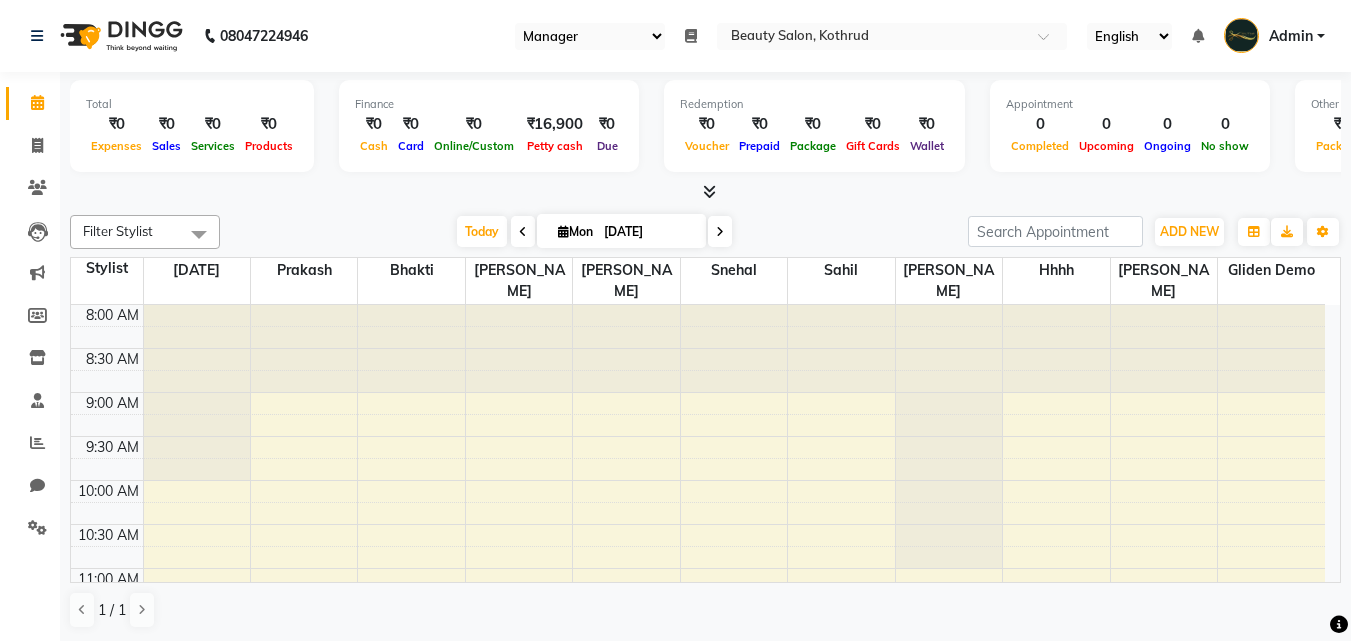 select on "96" 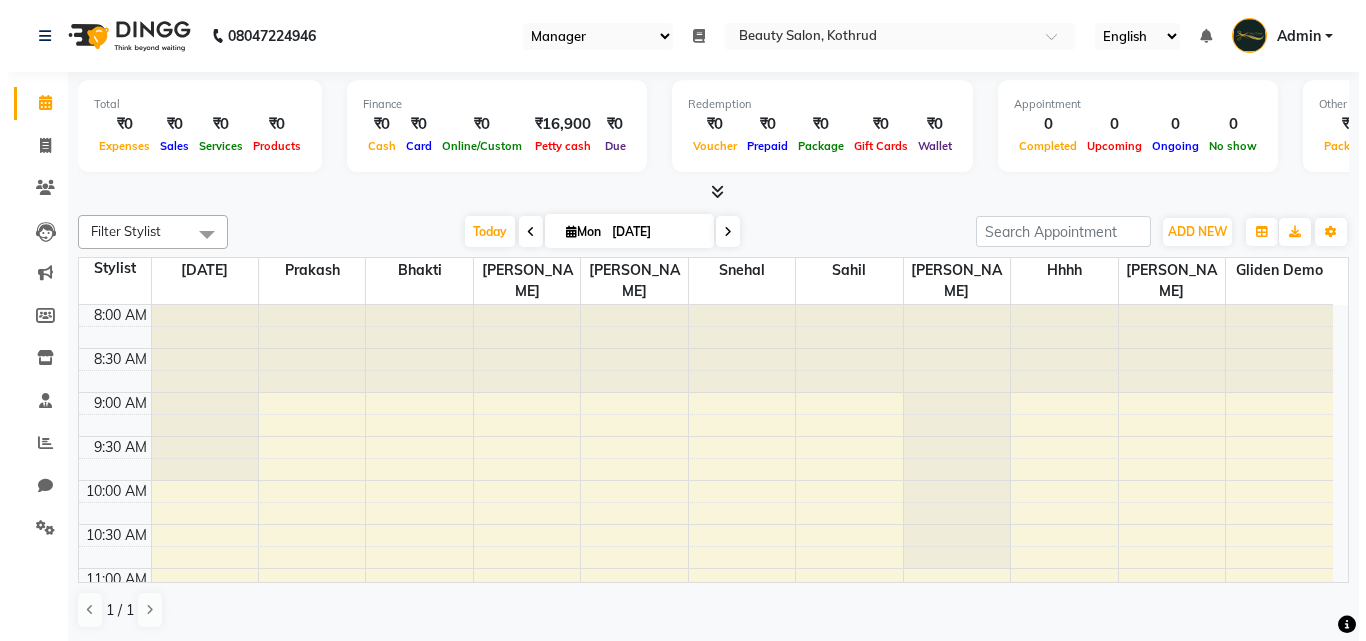 scroll, scrollTop: 0, scrollLeft: 0, axis: both 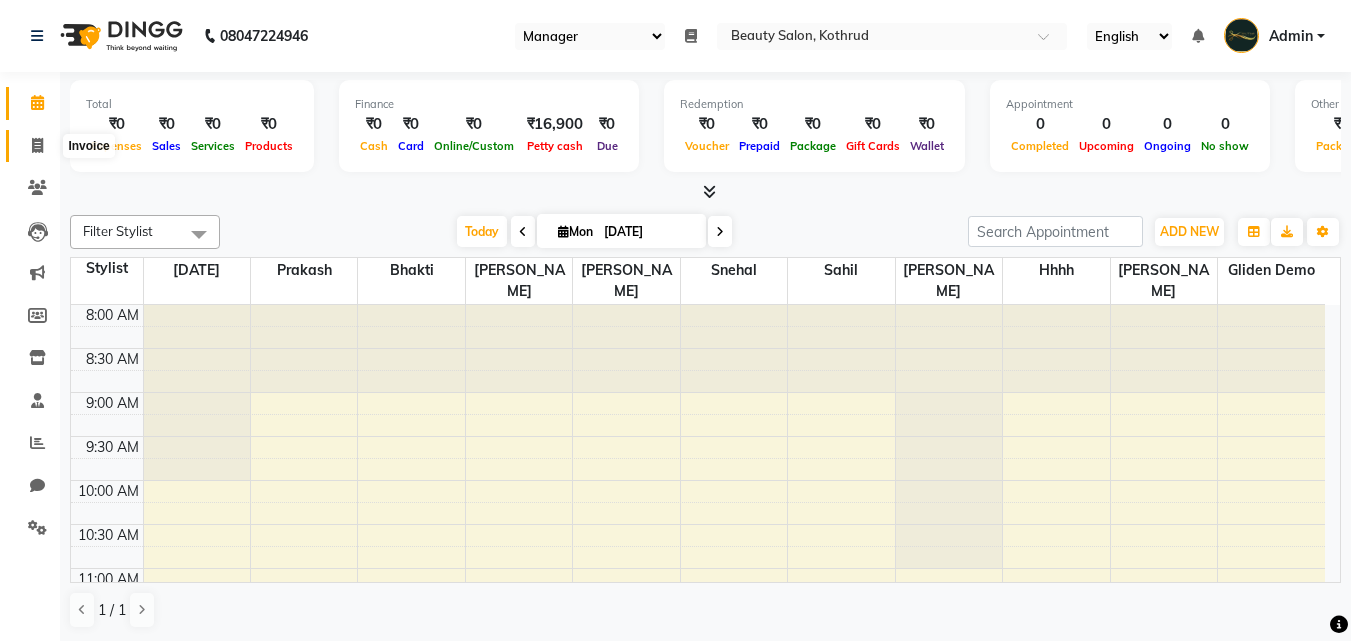 click 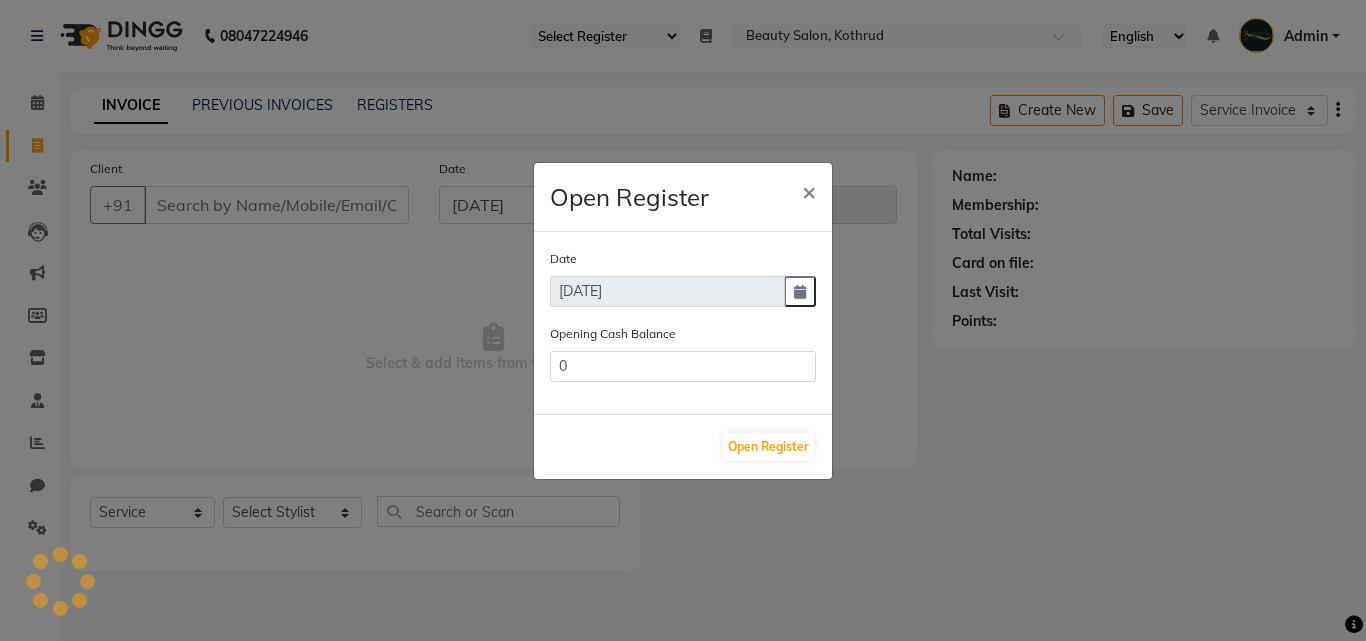 click on "Open Register × Date 14-07-2025 Opening Cash Balance 0  Open Register" 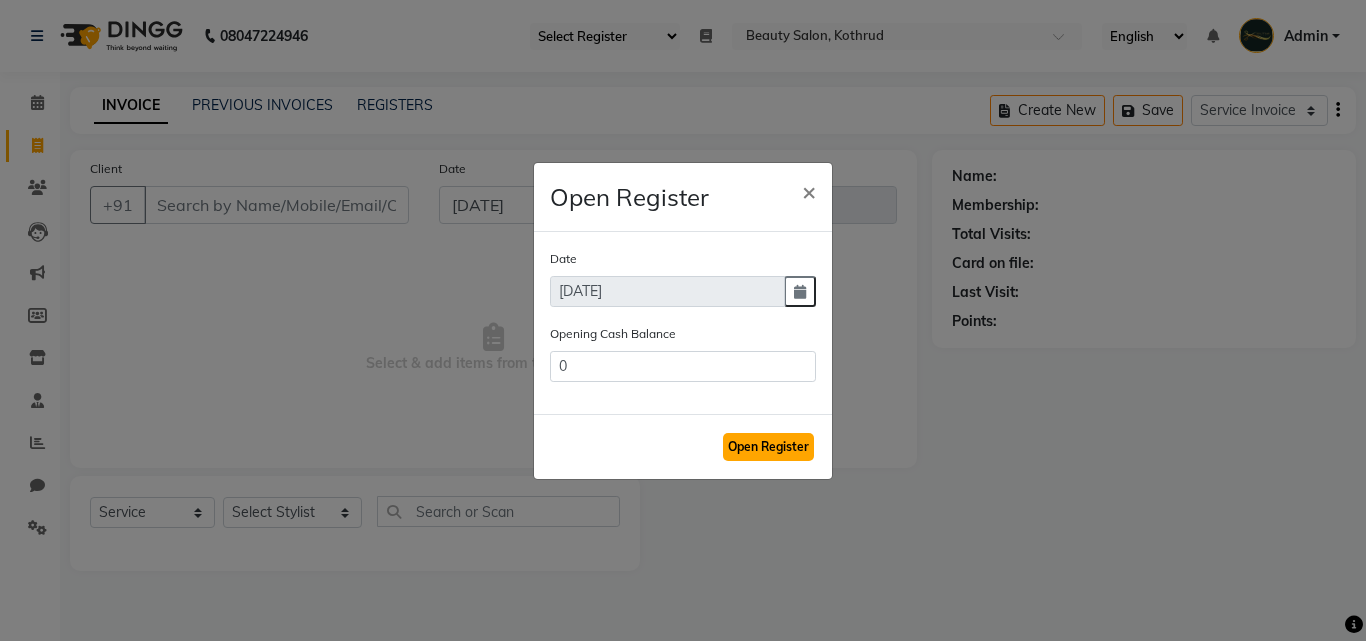 click on "Open Register" 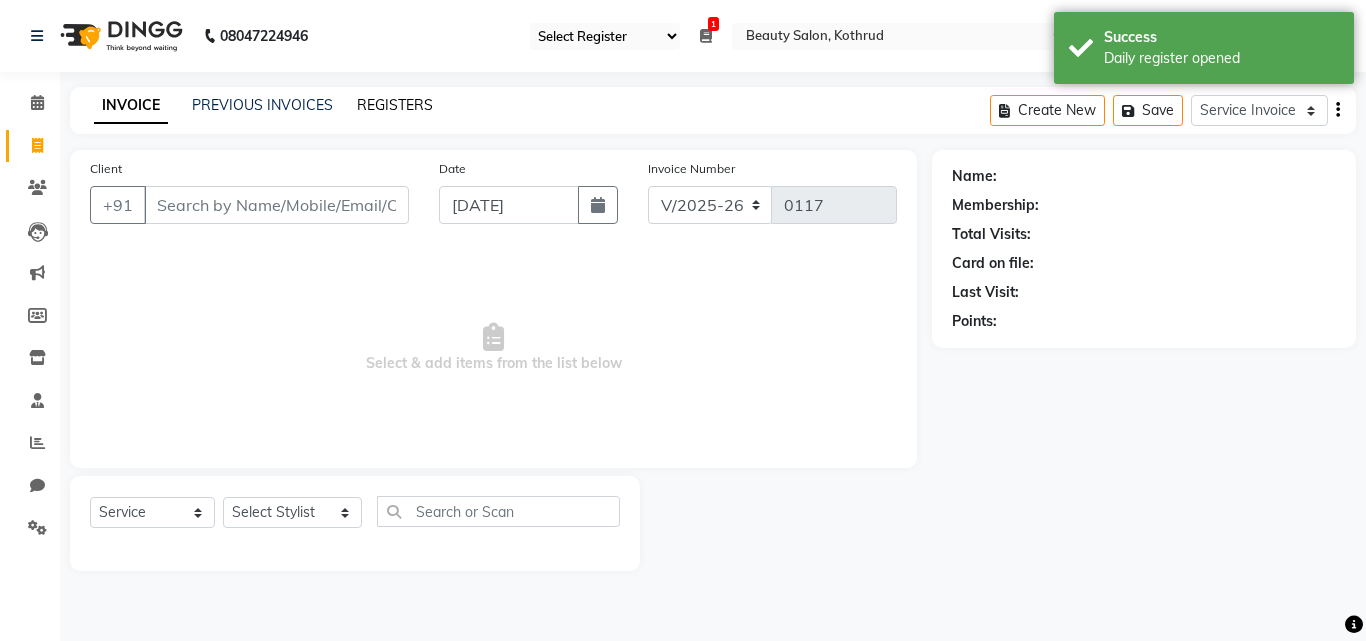 click on "REGISTERS" 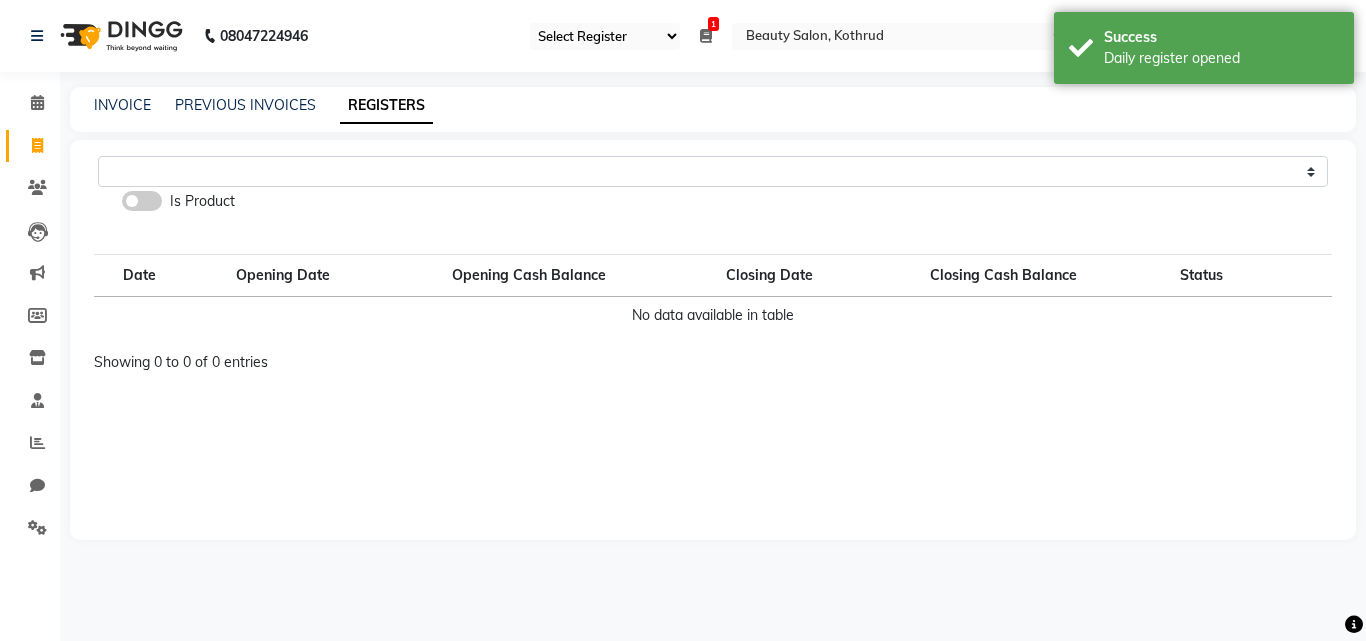 select on "99" 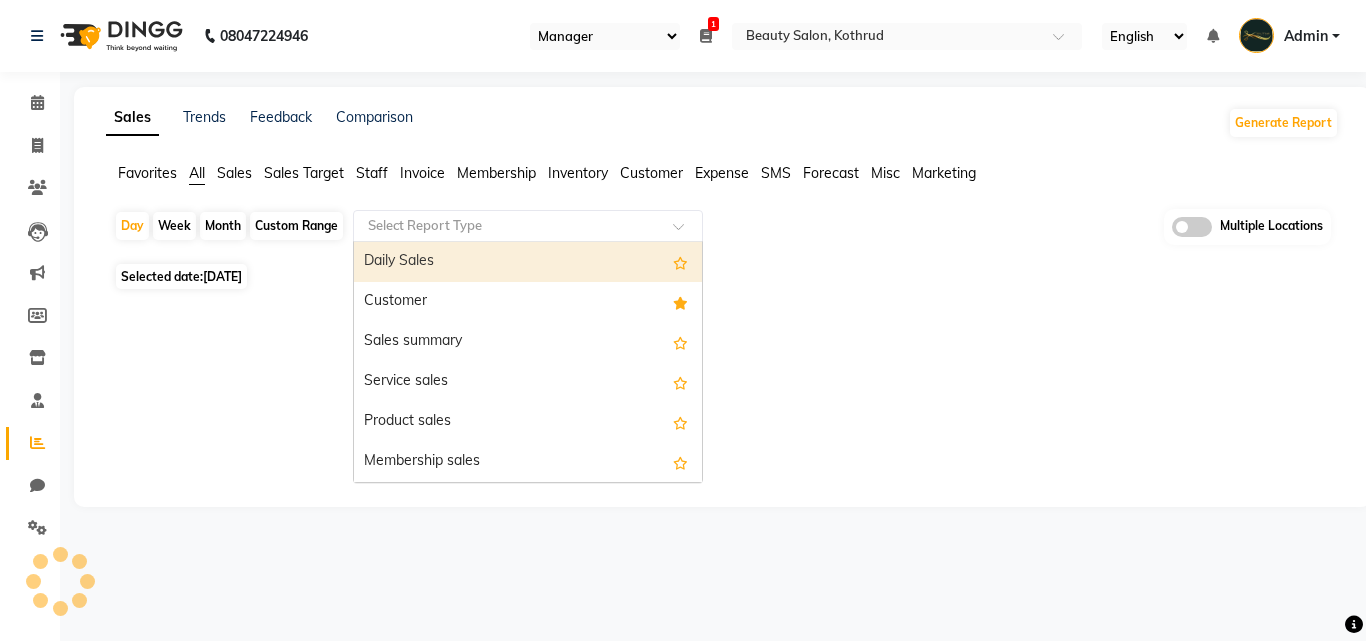 select on "96" 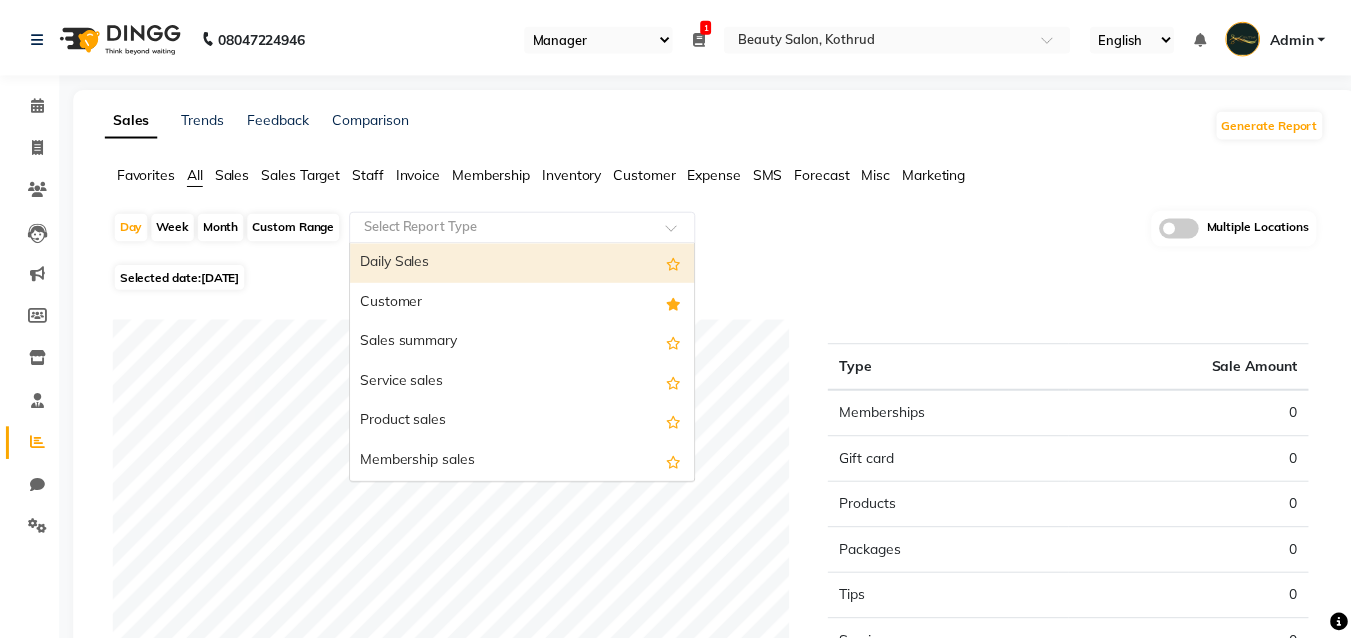 scroll, scrollTop: 0, scrollLeft: 0, axis: both 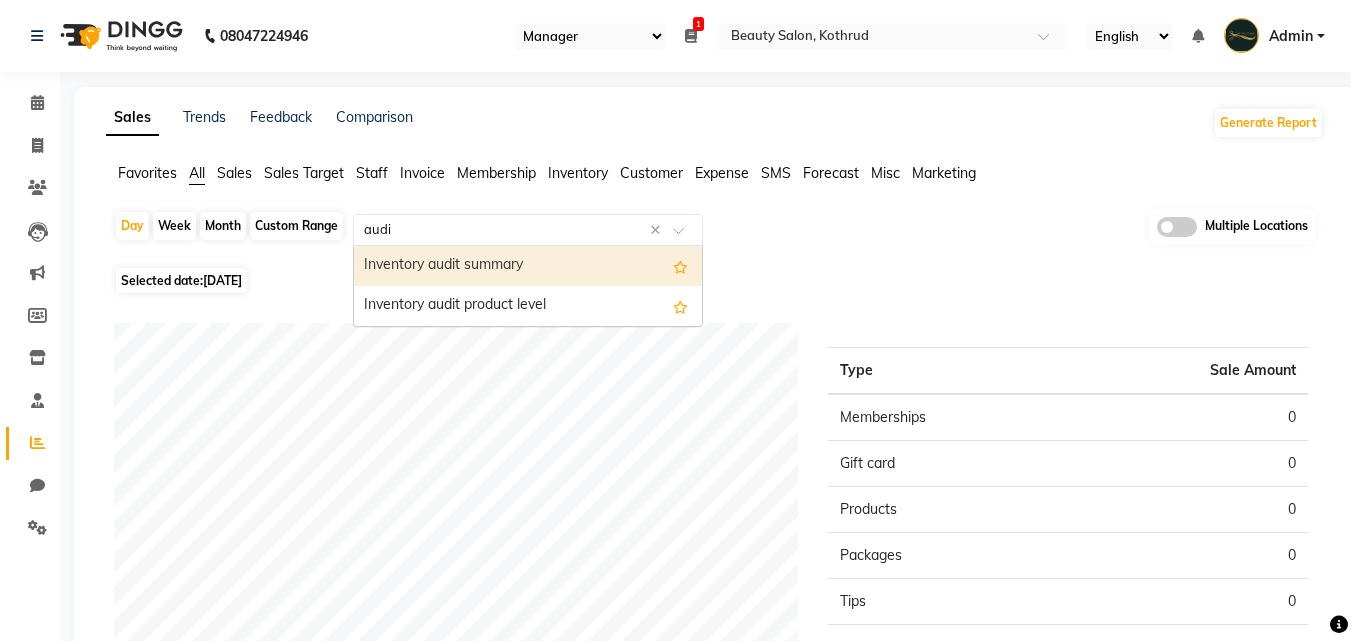 type on "audit" 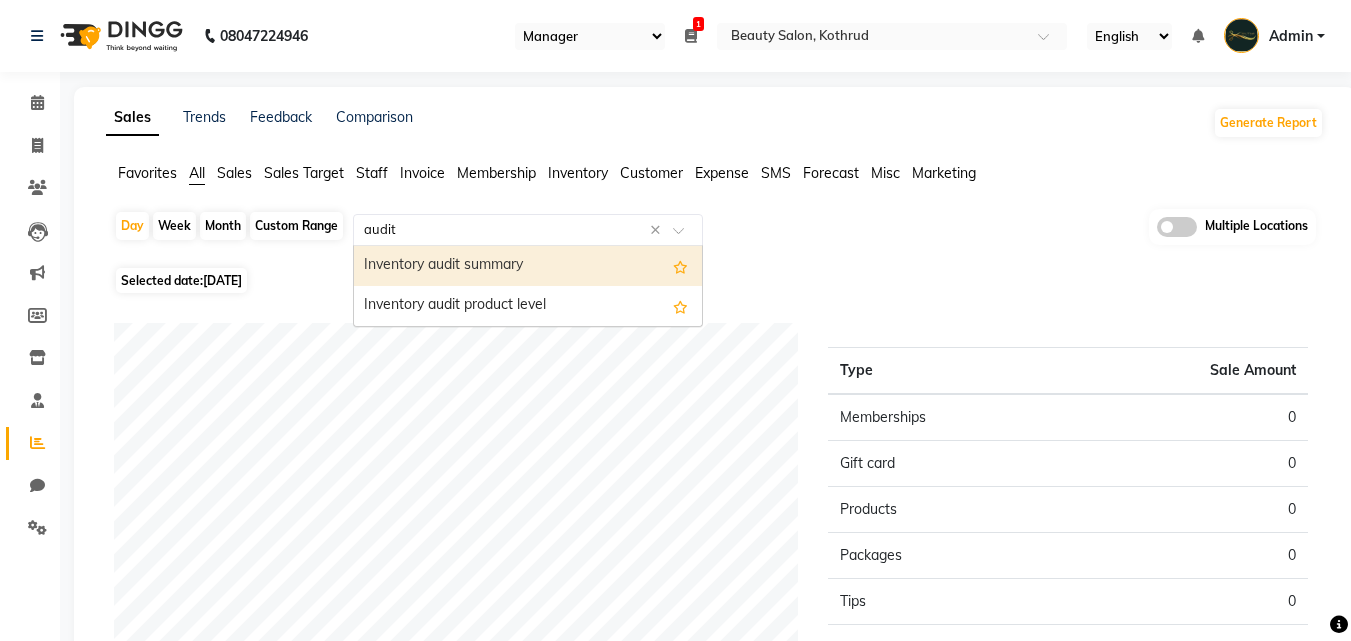 click on "Inventory audit summary" at bounding box center [528, 266] 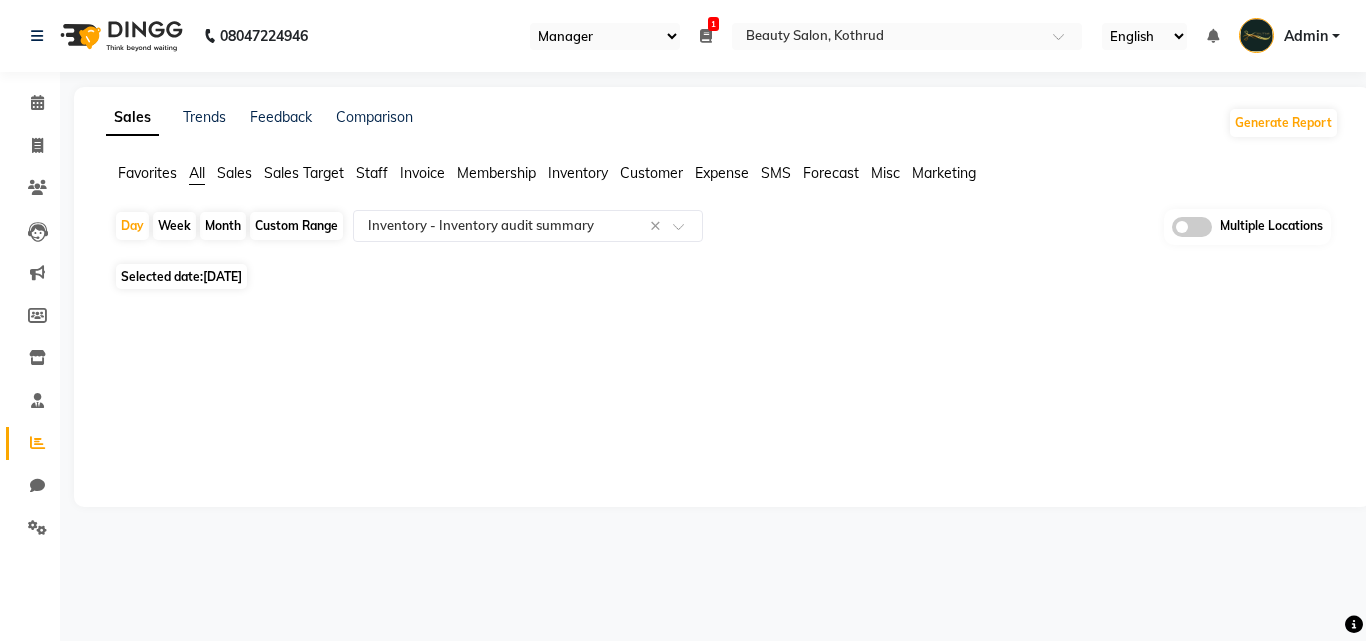 click on "Custom Range" 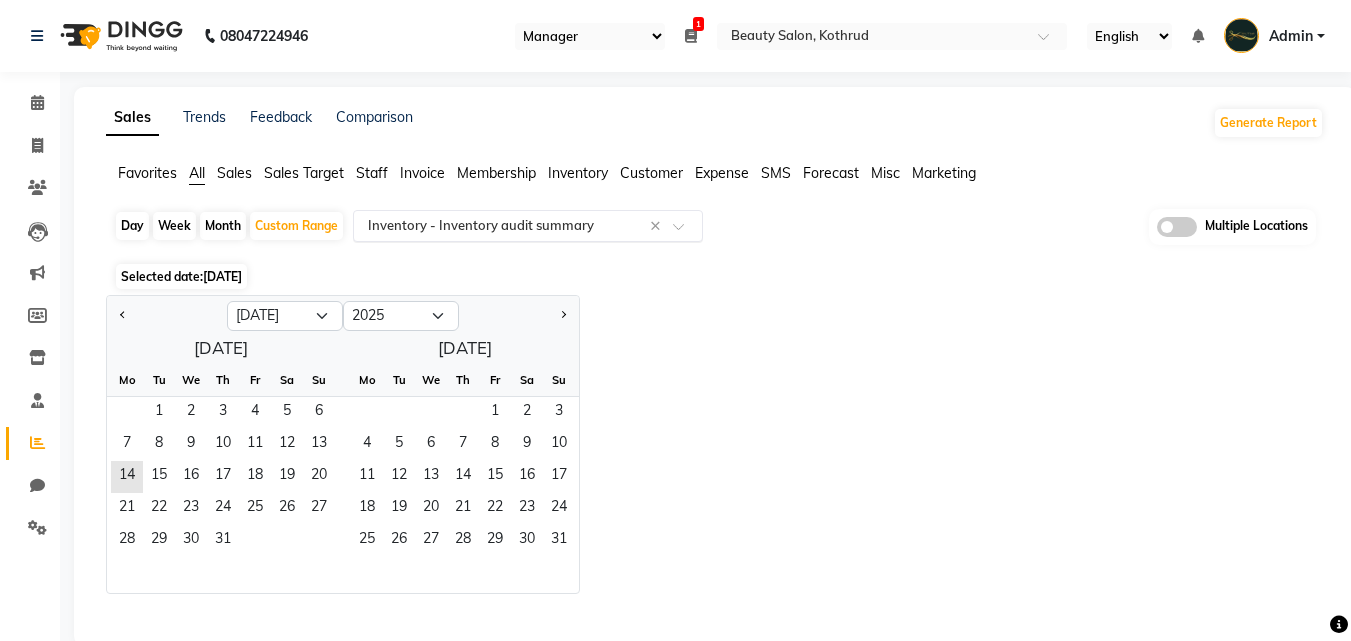 click 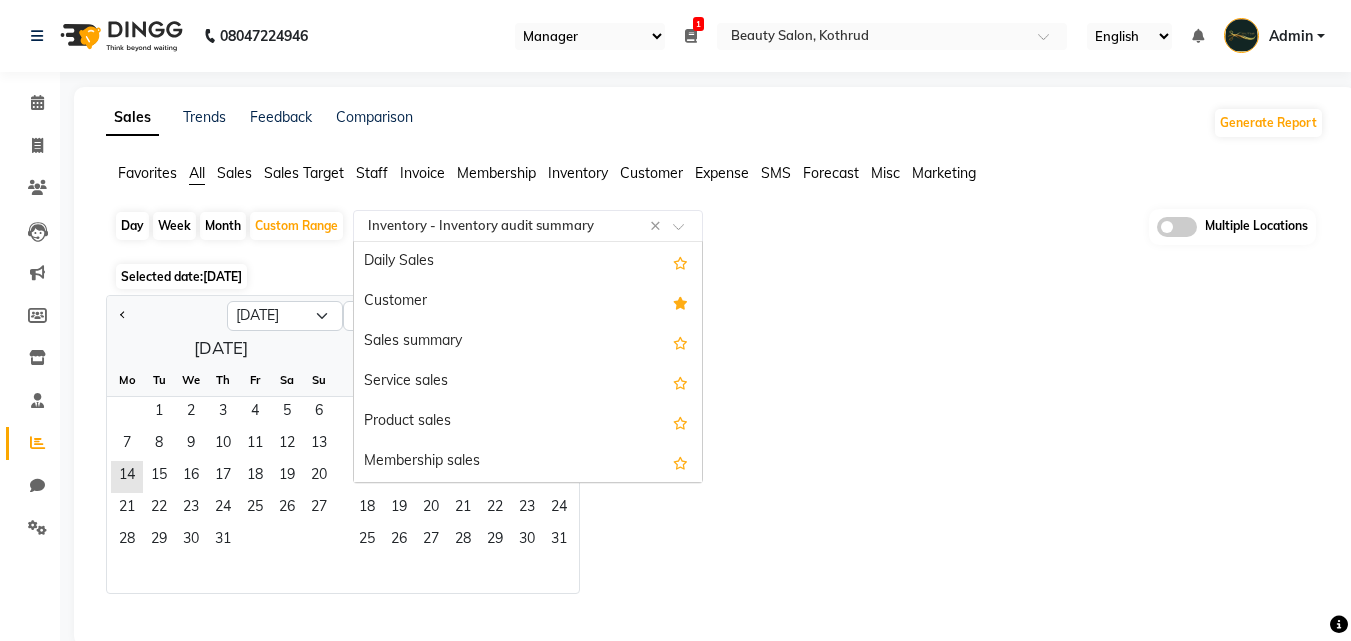 scroll, scrollTop: 3160, scrollLeft: 0, axis: vertical 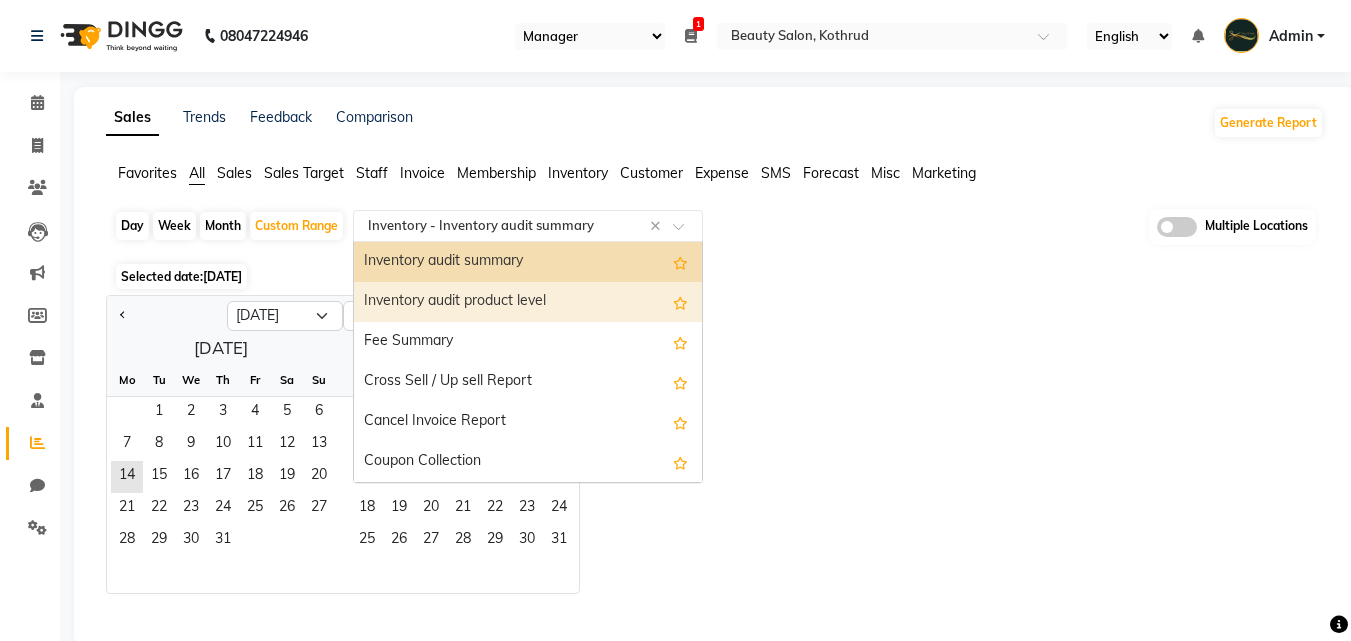 click on "Inventory audit product level" at bounding box center (528, 302) 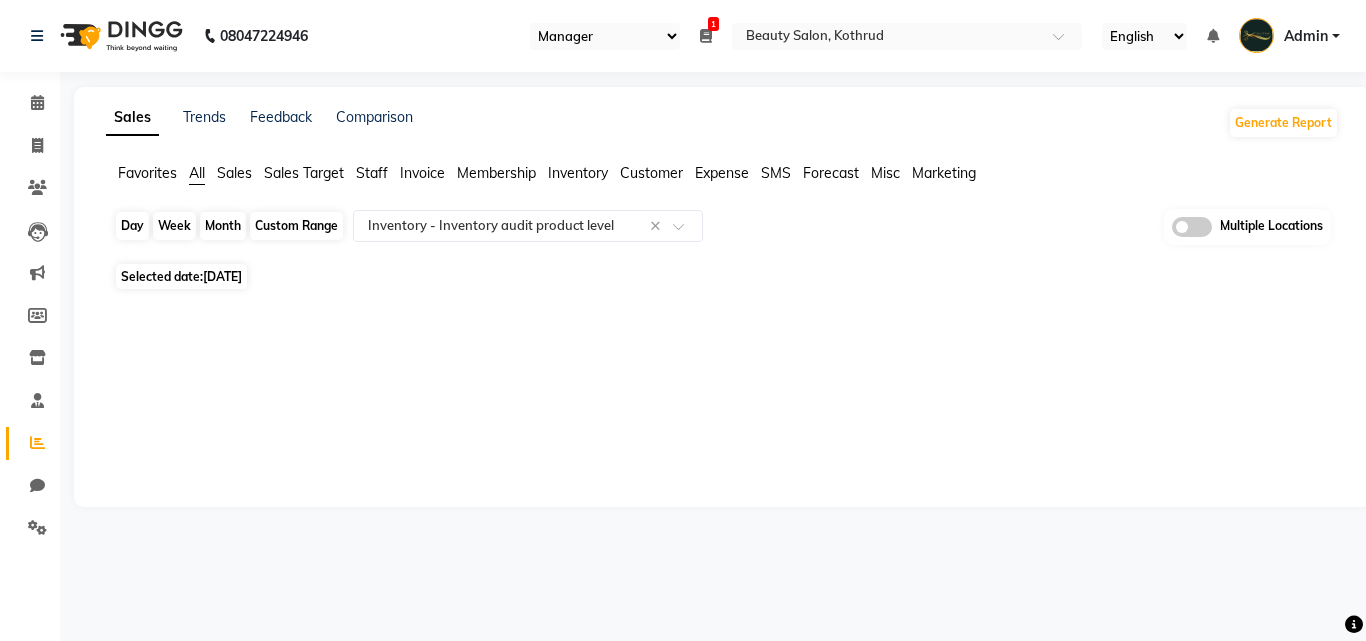 click on "Custom Range" 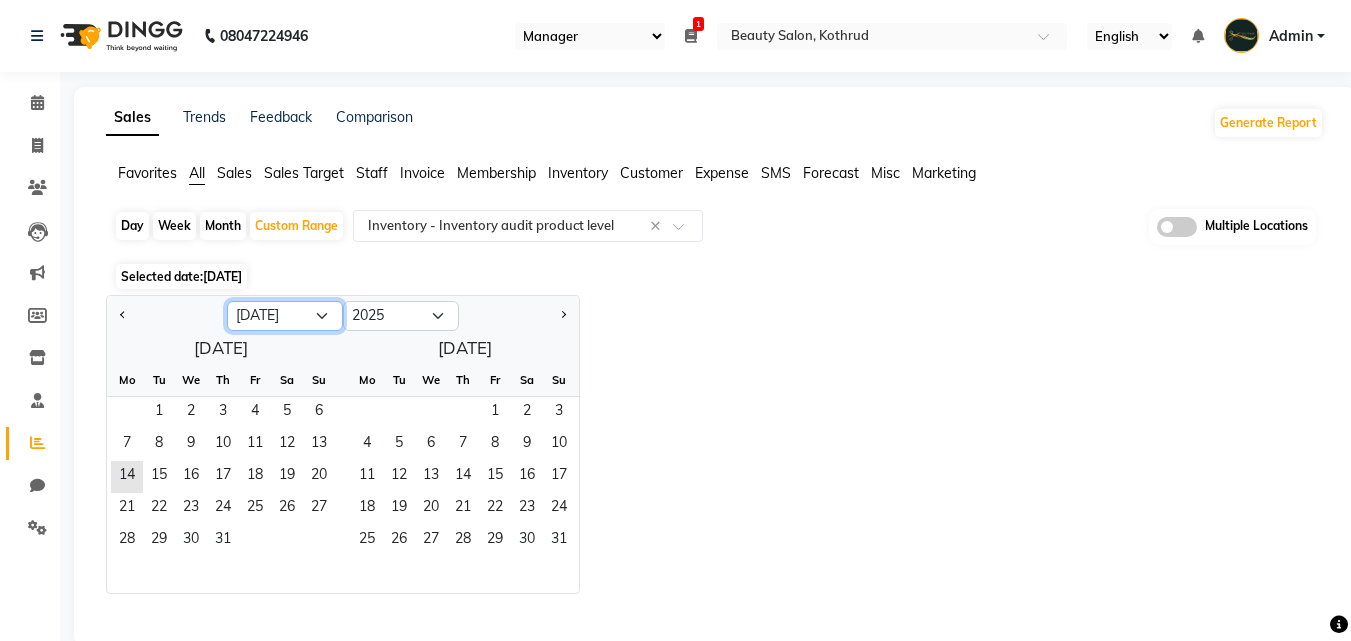click on "Jan Feb Mar Apr May Jun [DATE] Aug Sep Oct Nov Dec" 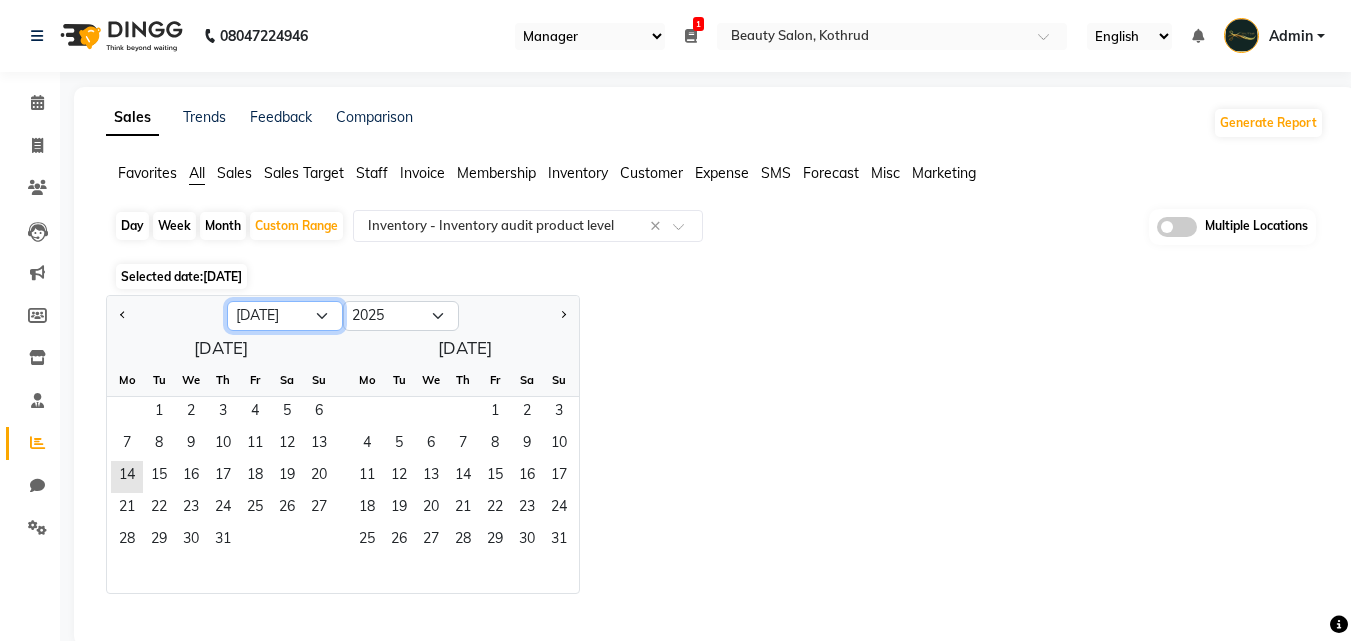 select on "1" 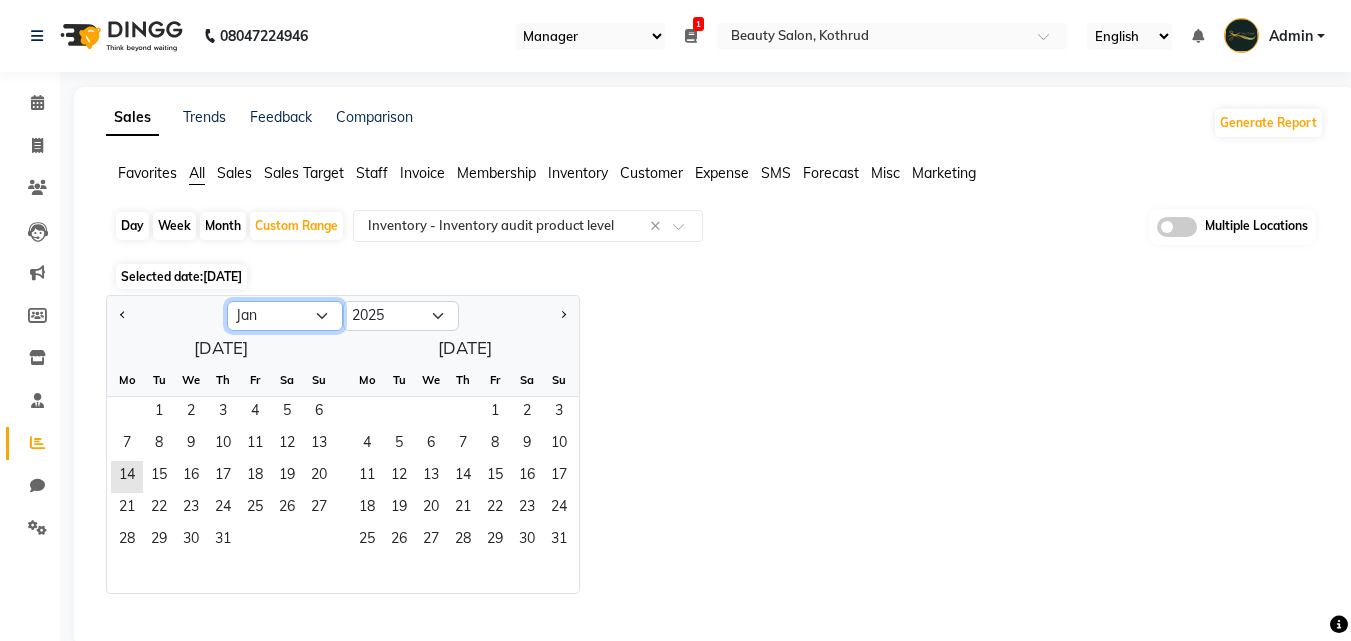 click on "Jan Feb Mar Apr May Jun [DATE] Aug Sep Oct Nov Dec" 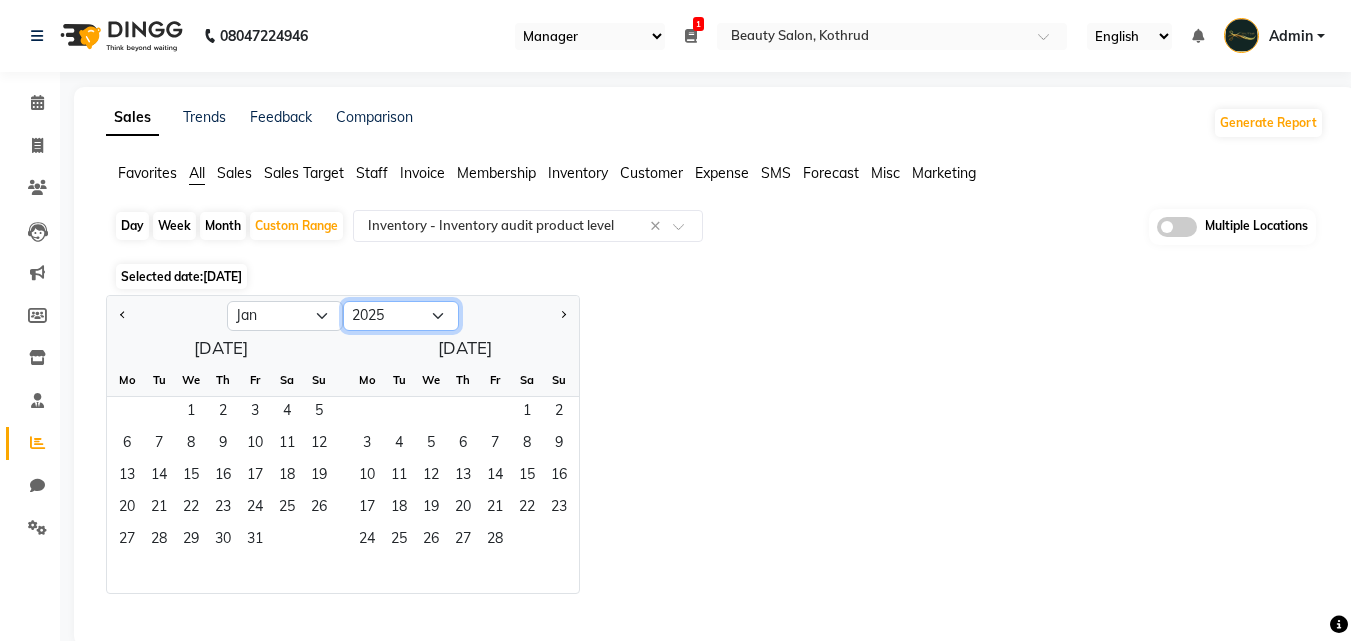 click on "2015 2016 2017 2018 2019 2020 2021 2022 2023 2024 2025 2026 2027 2028 2029 2030 2031 2032 2033 2034 2035" 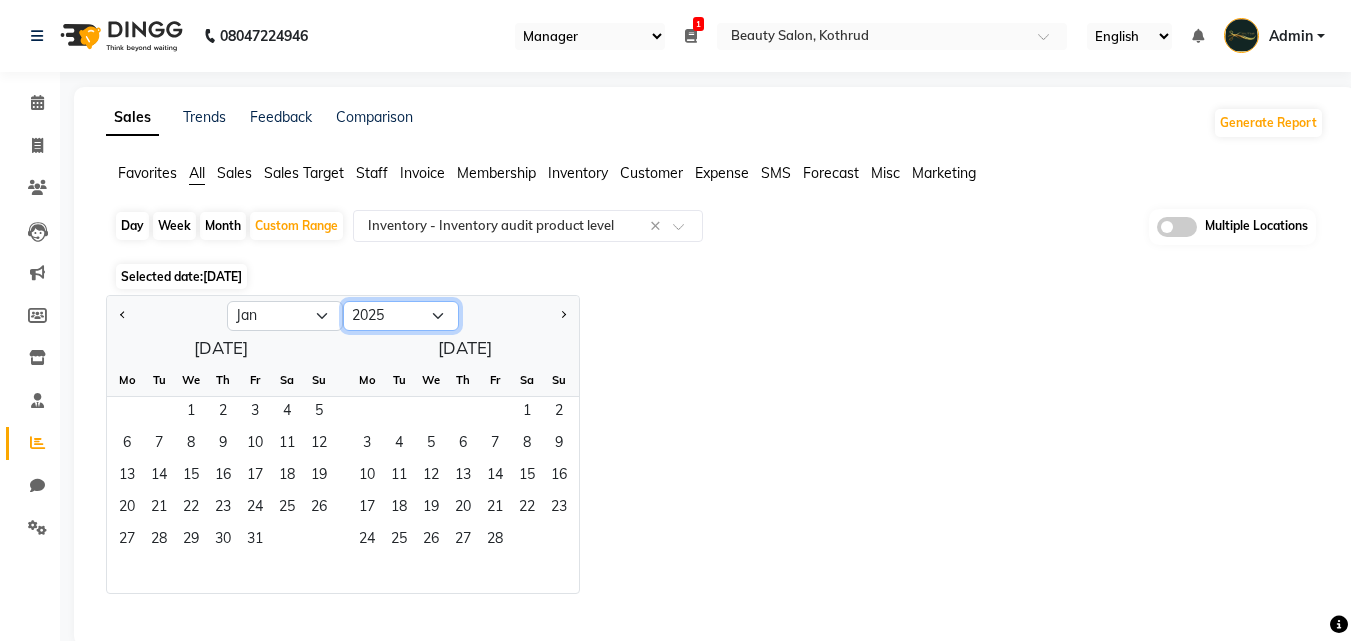 select on "2024" 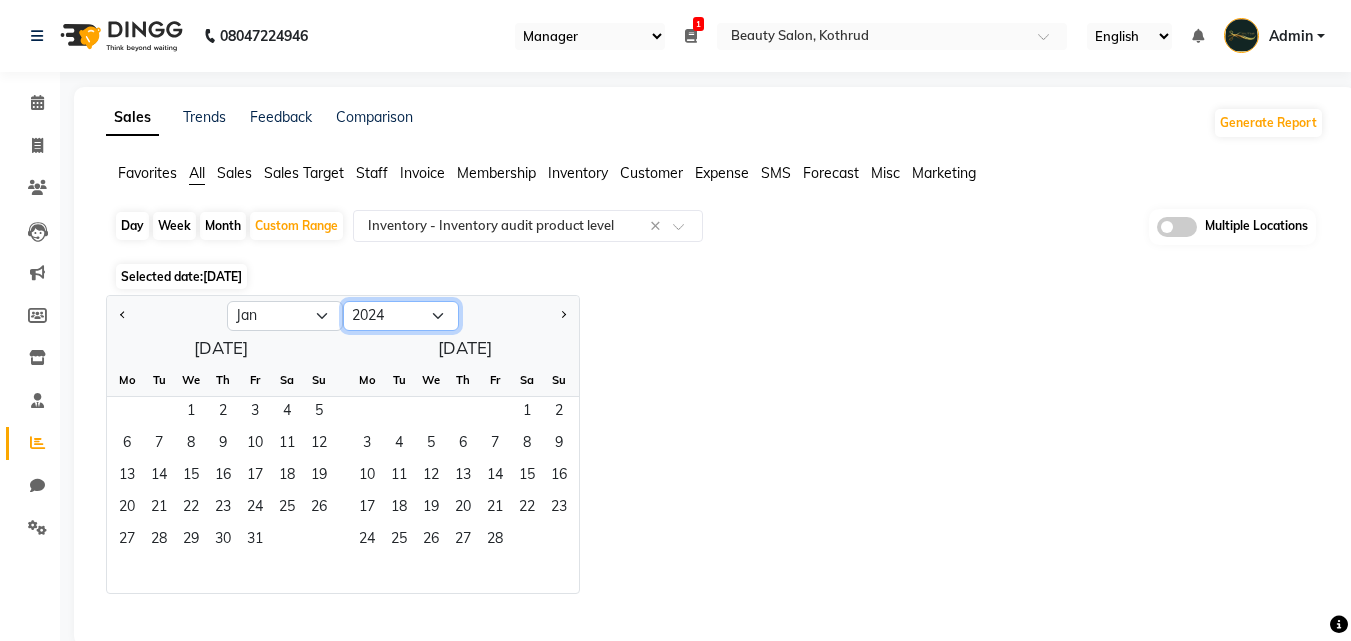 click on "2015 2016 2017 2018 2019 2020 2021 2022 2023 2024 2025 2026 2027 2028 2029 2030 2031 2032 2033 2034 2035" 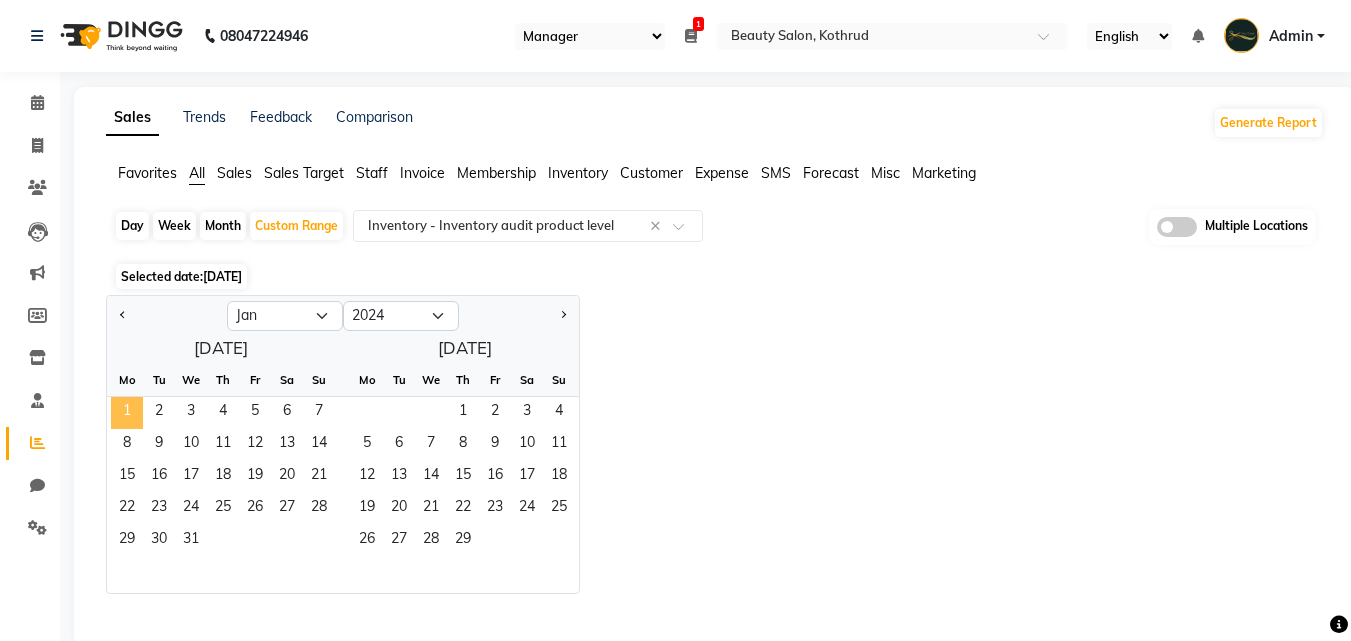 click on "1" 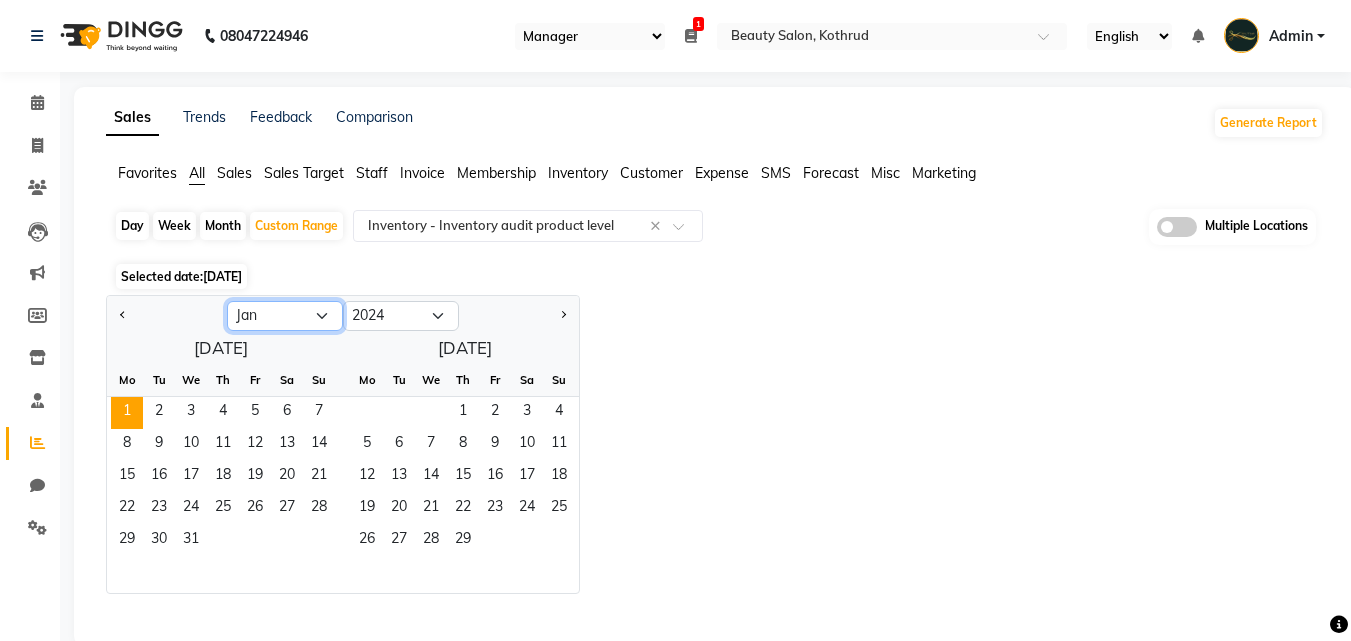 click on "Jan Feb Mar Apr May Jun [DATE] Aug Sep Oct Nov Dec" 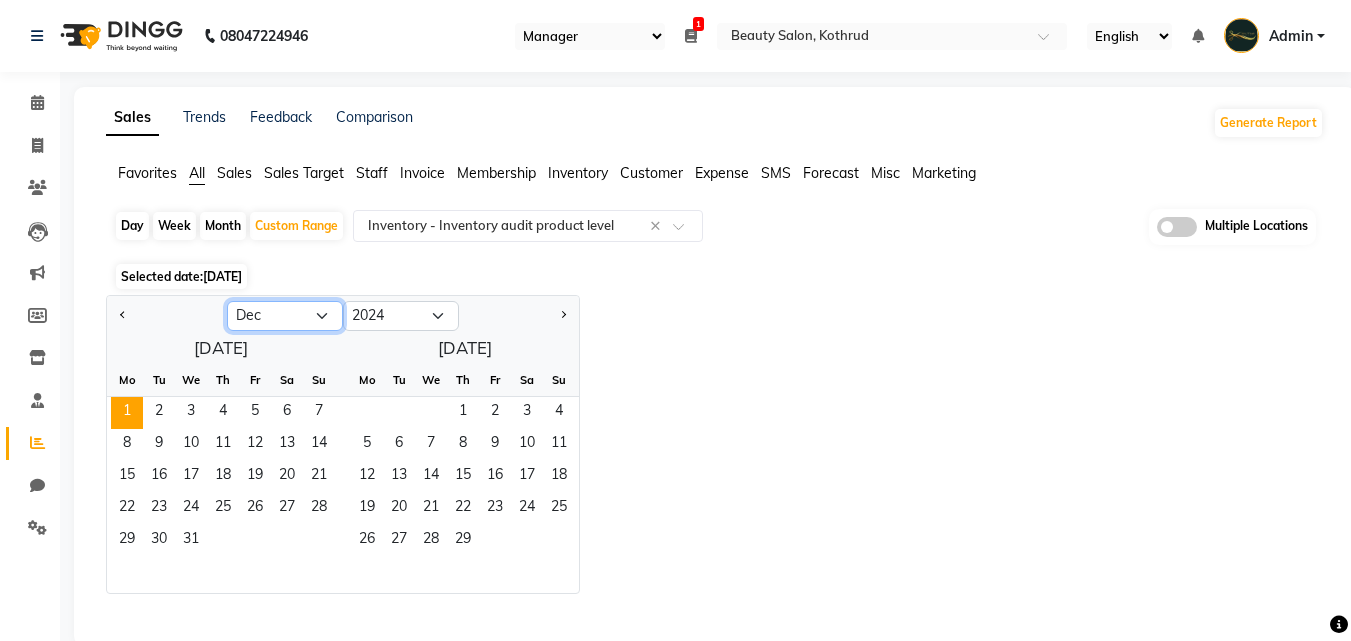 click on "Jan Feb Mar Apr May Jun [DATE] Aug Sep Oct Nov Dec" 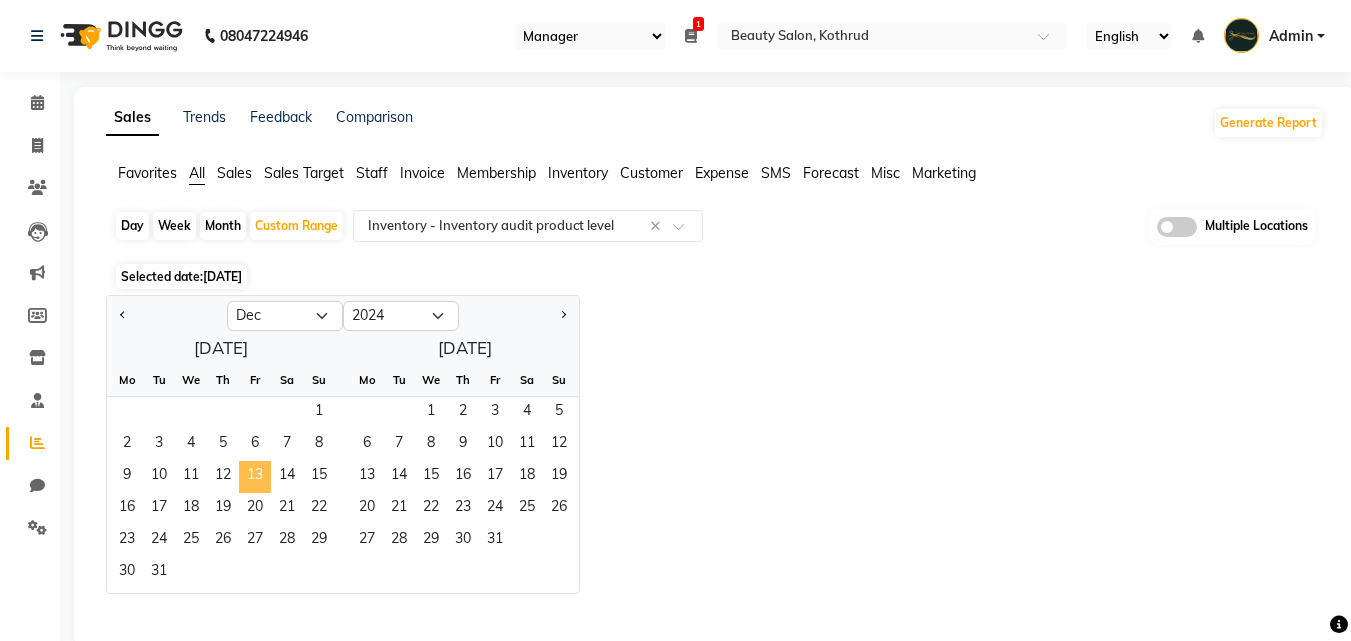 click on "13" 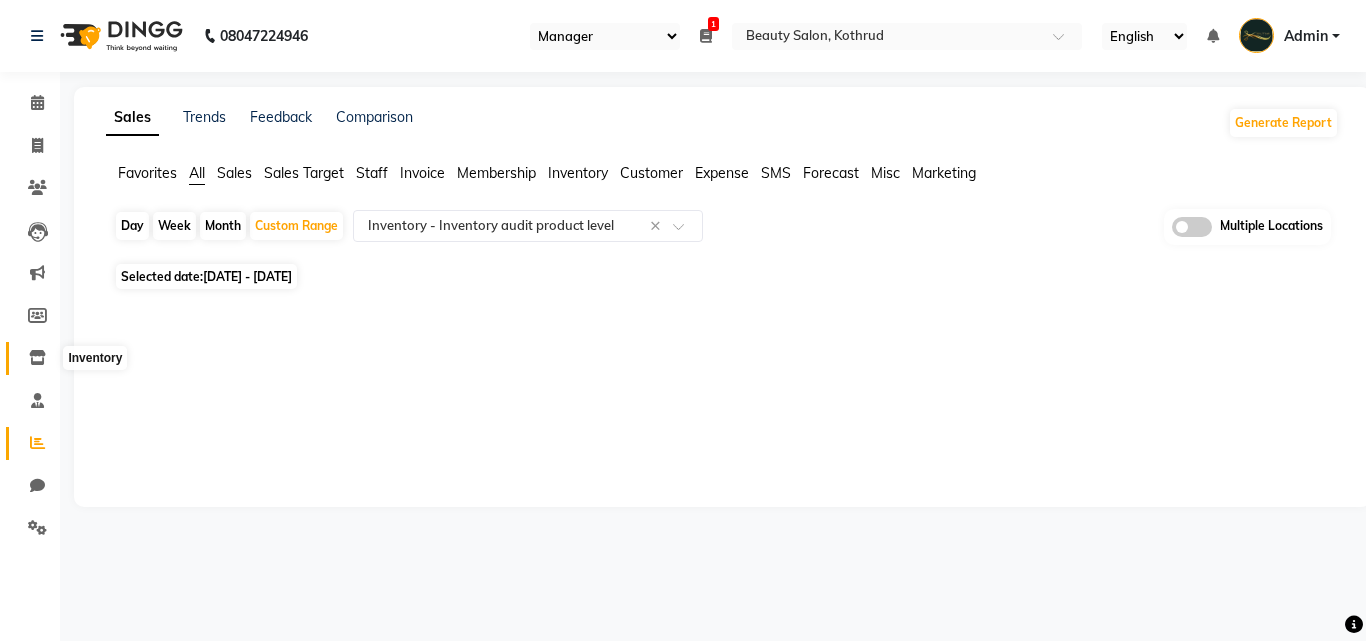 click 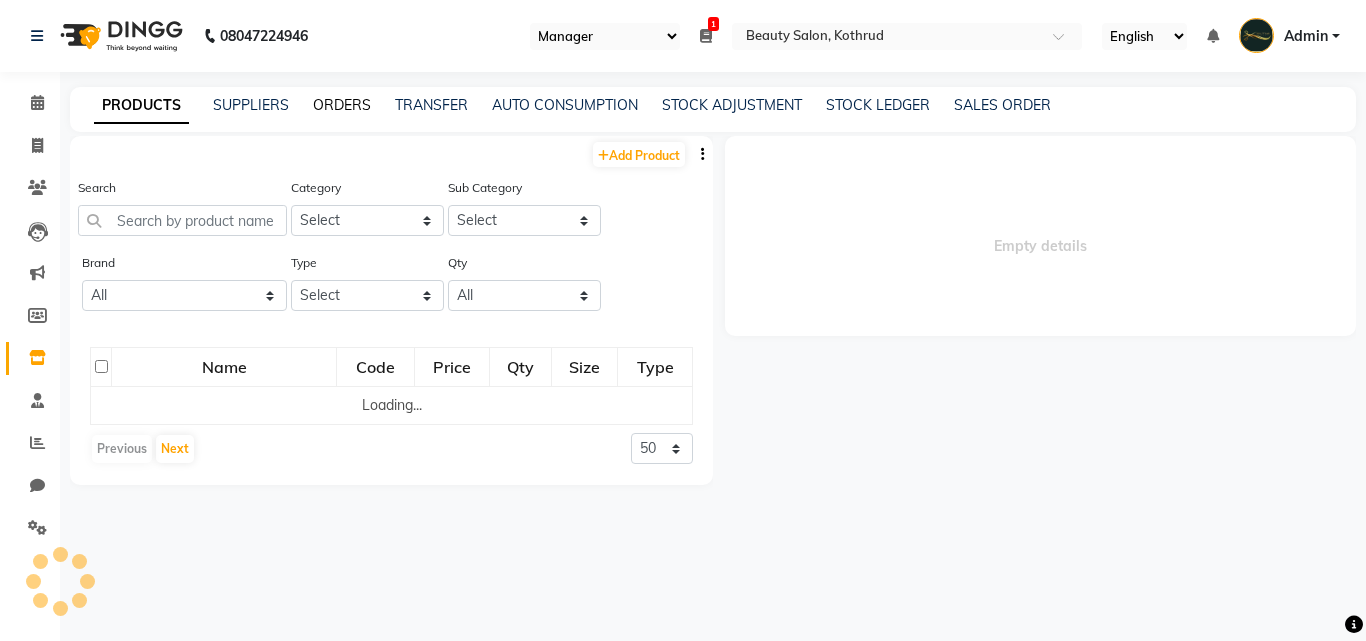 click on "ORDERS" 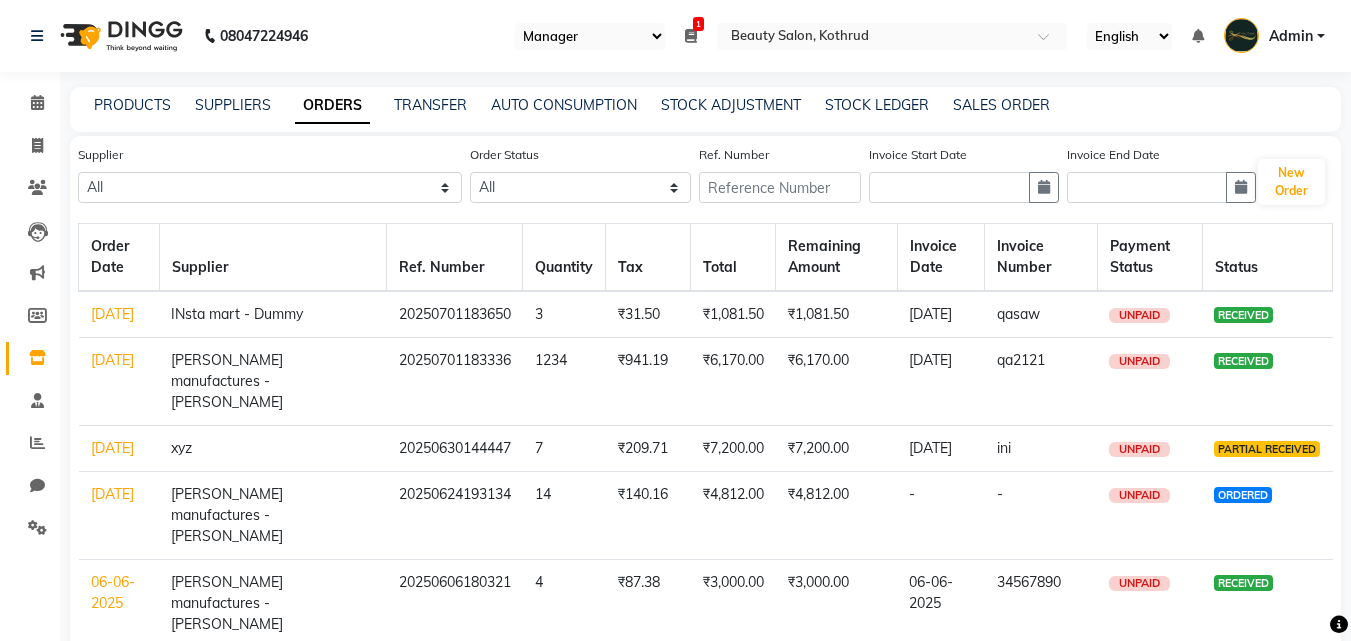 click on "[DATE]" 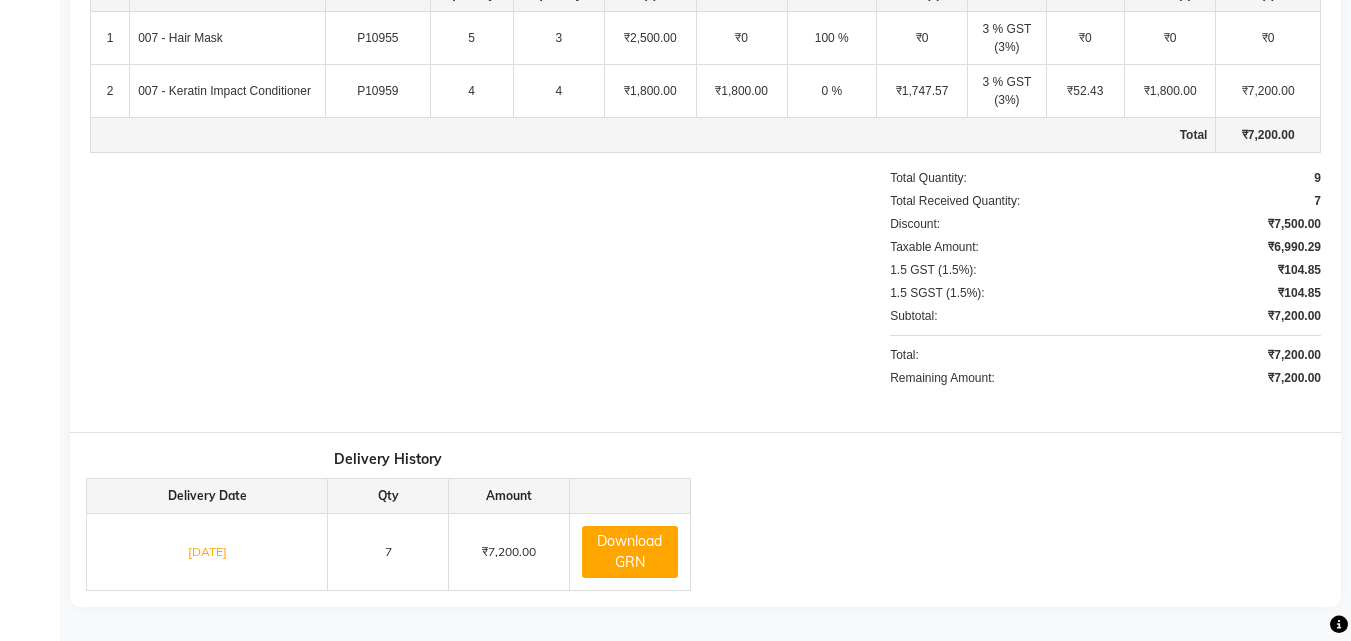 scroll, scrollTop: 609, scrollLeft: 0, axis: vertical 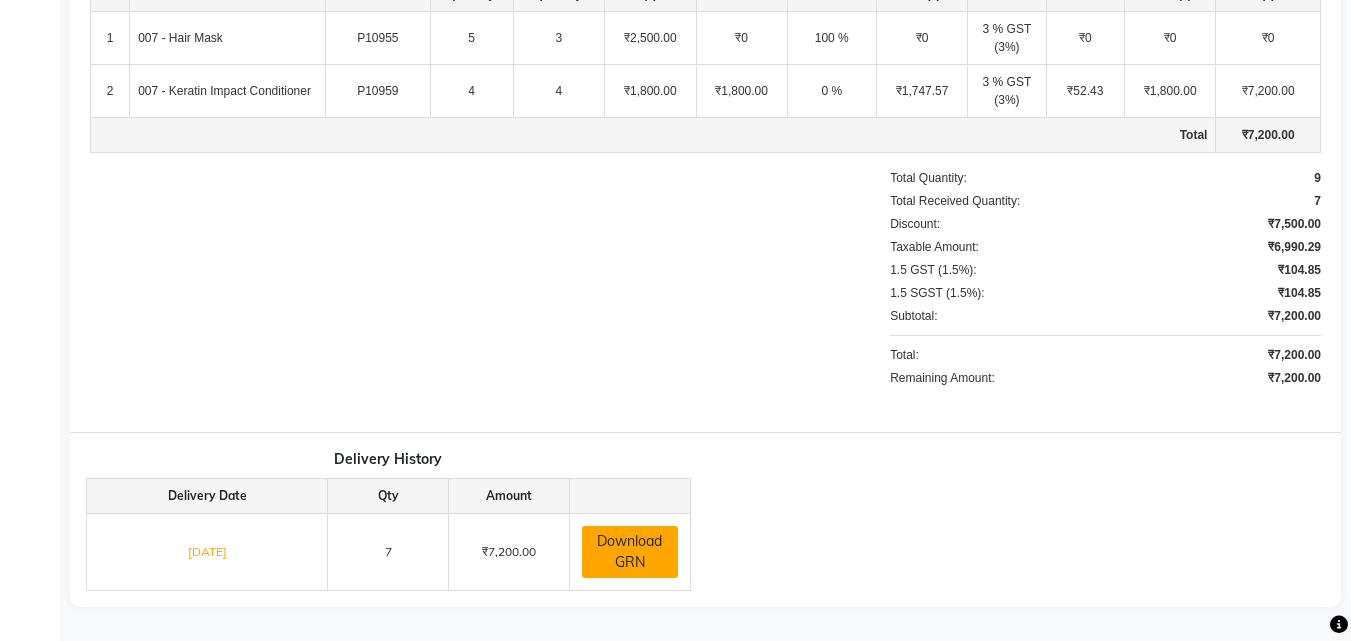 click on "Download GRN" 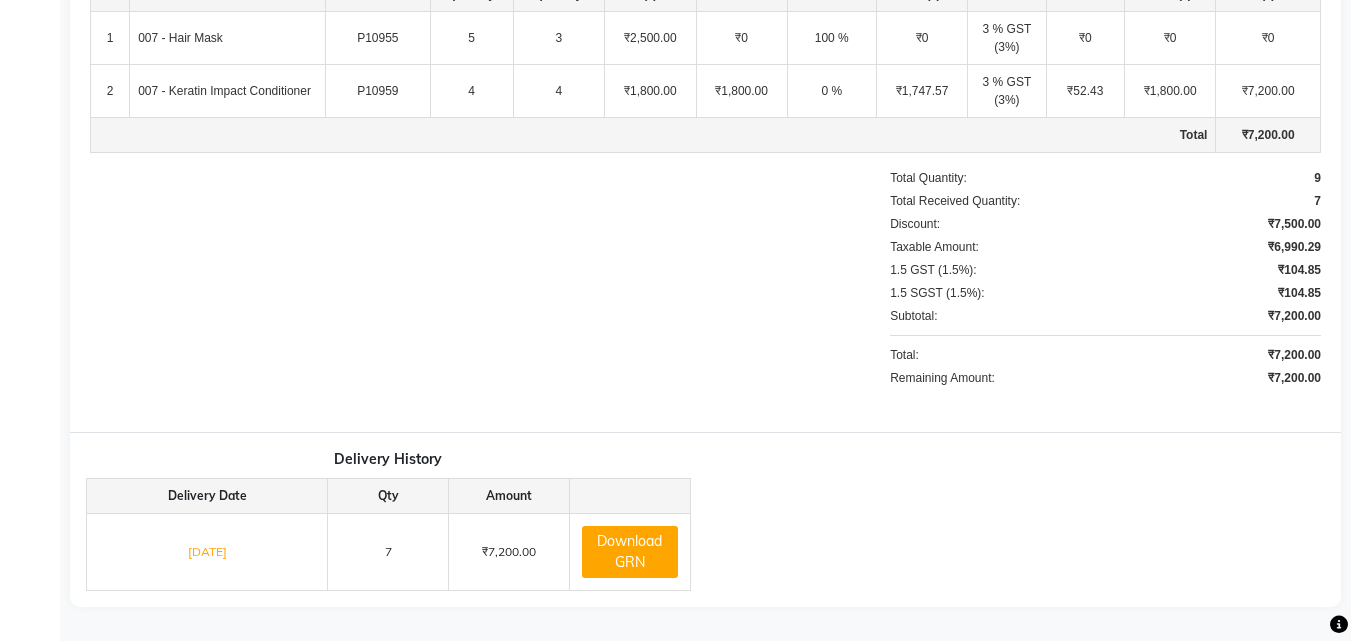 select on "96" 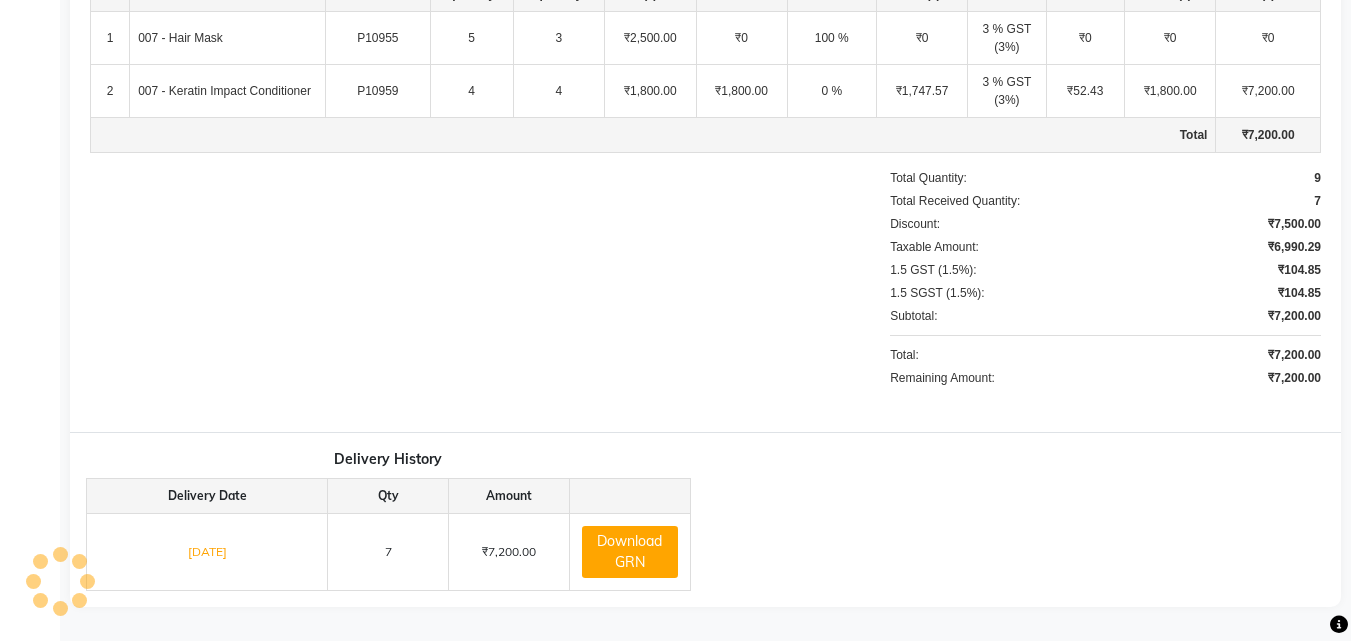 scroll, scrollTop: 0, scrollLeft: 0, axis: both 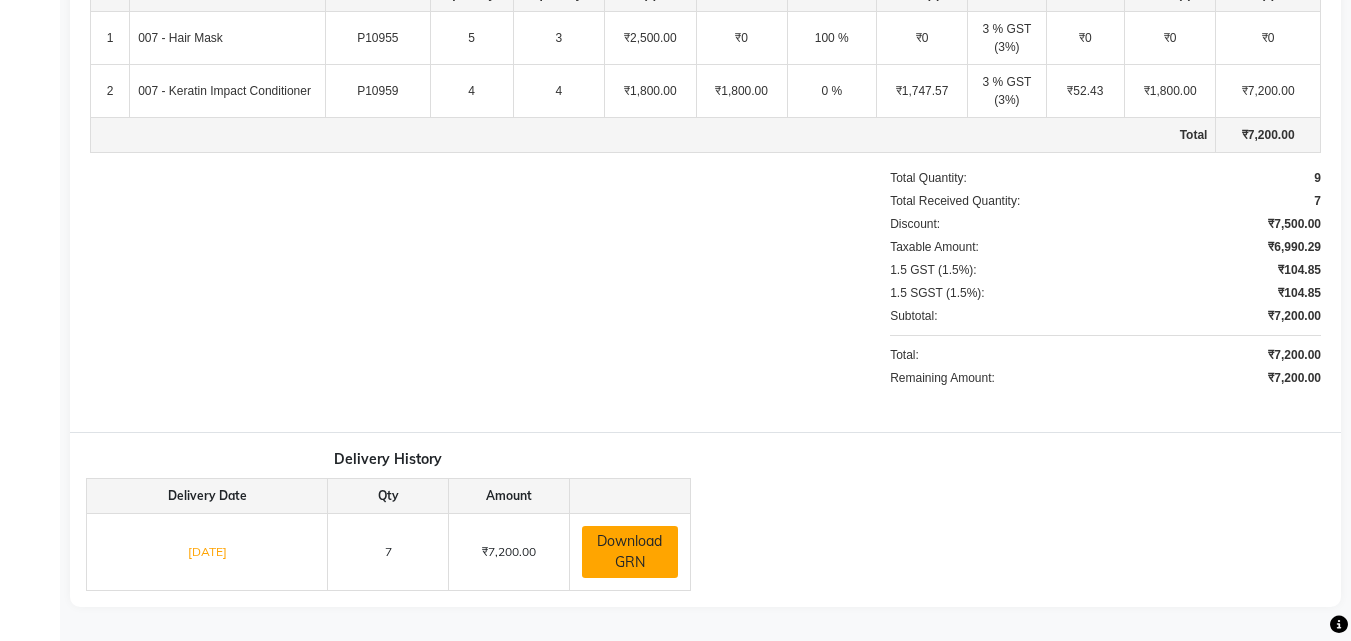 click on "Download GRN" 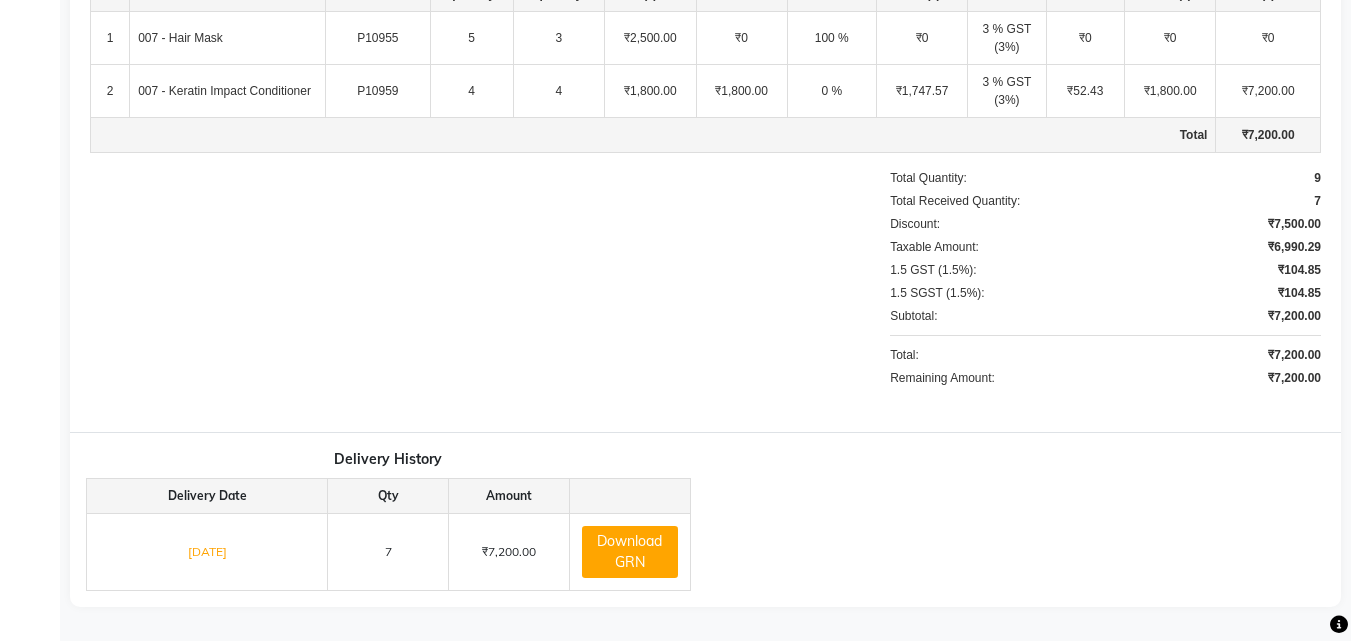 select on "96" 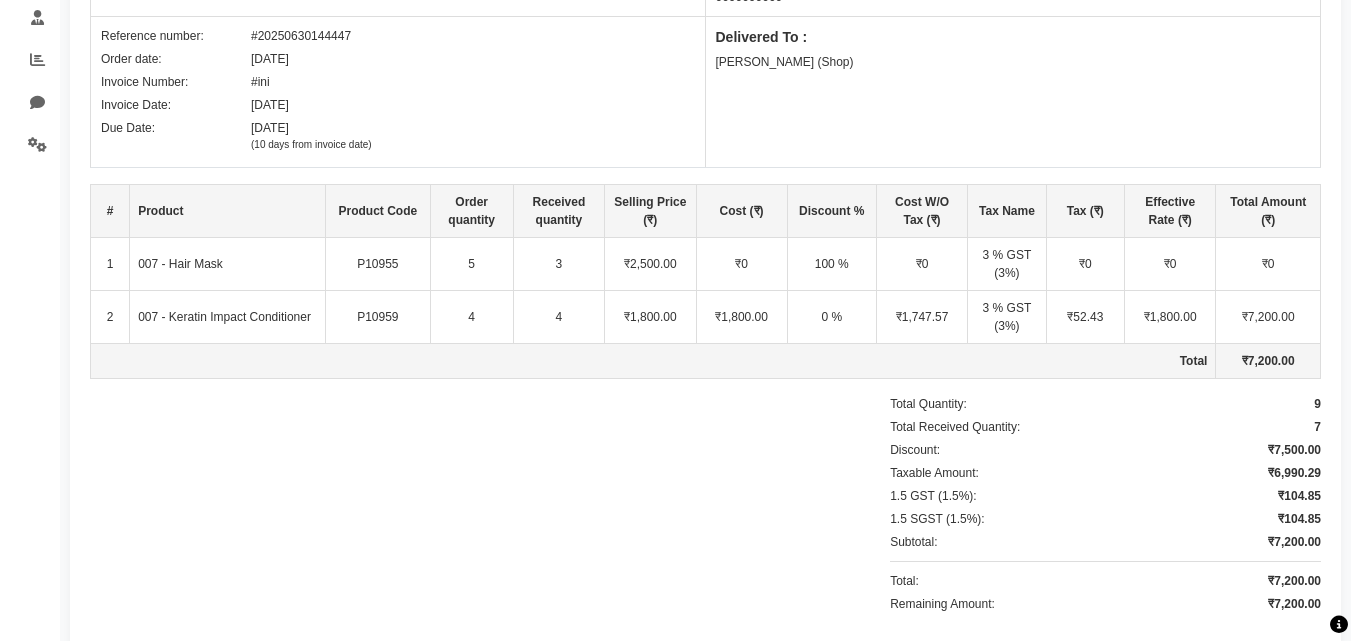 scroll, scrollTop: 9, scrollLeft: 0, axis: vertical 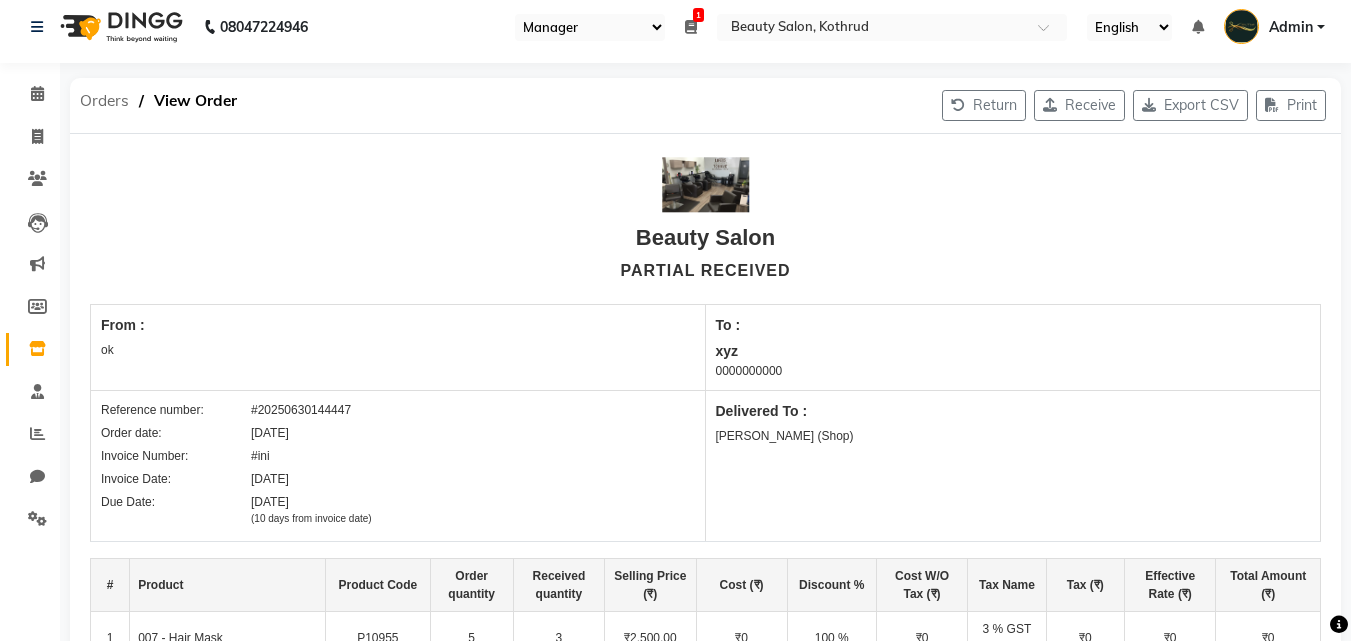 click on "Orders" 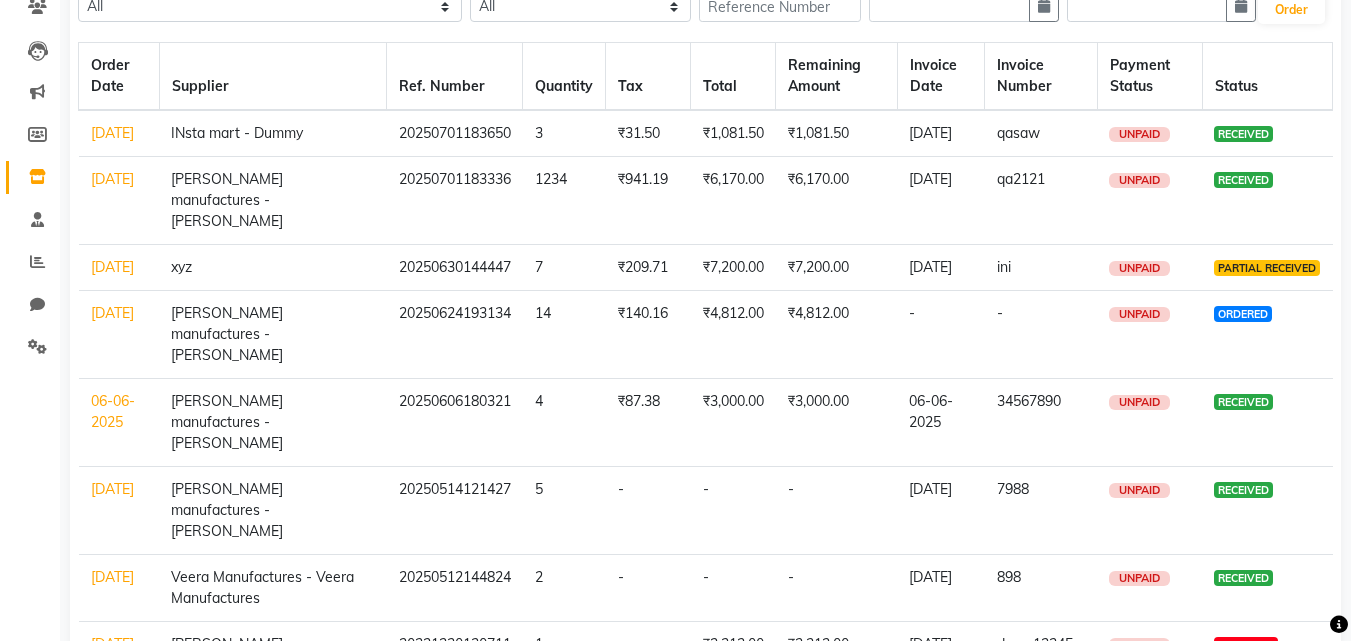 scroll, scrollTop: 200, scrollLeft: 0, axis: vertical 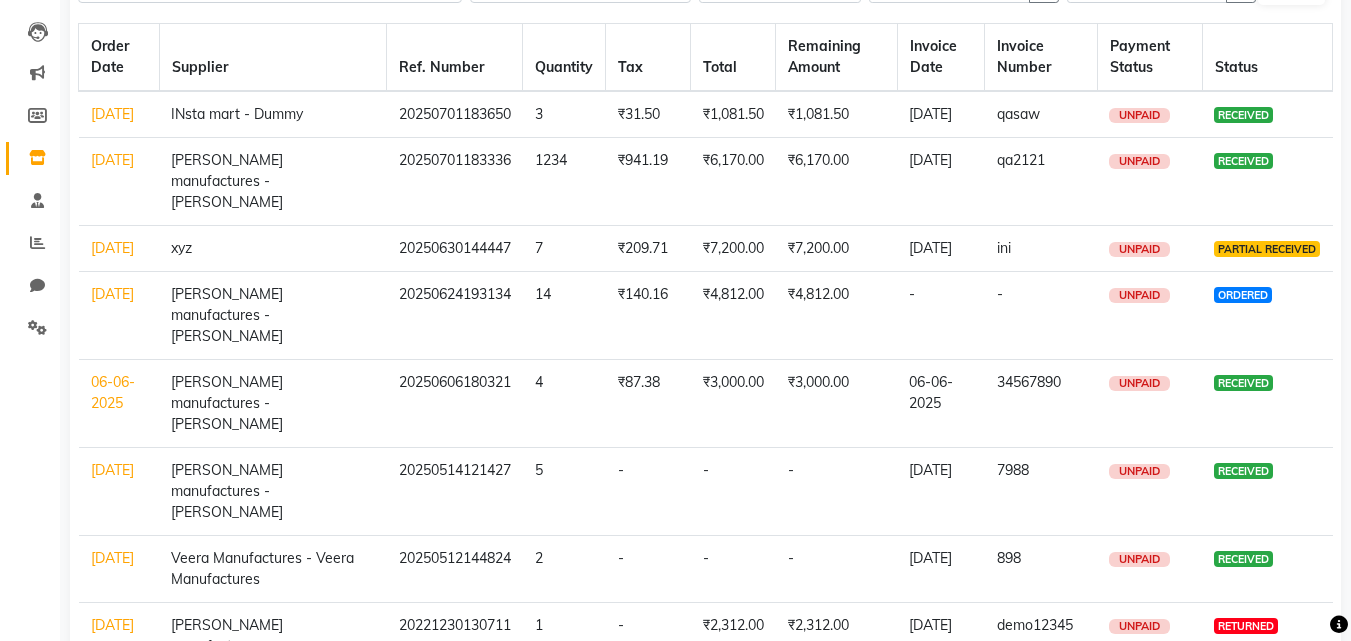 click on "[DATE]" 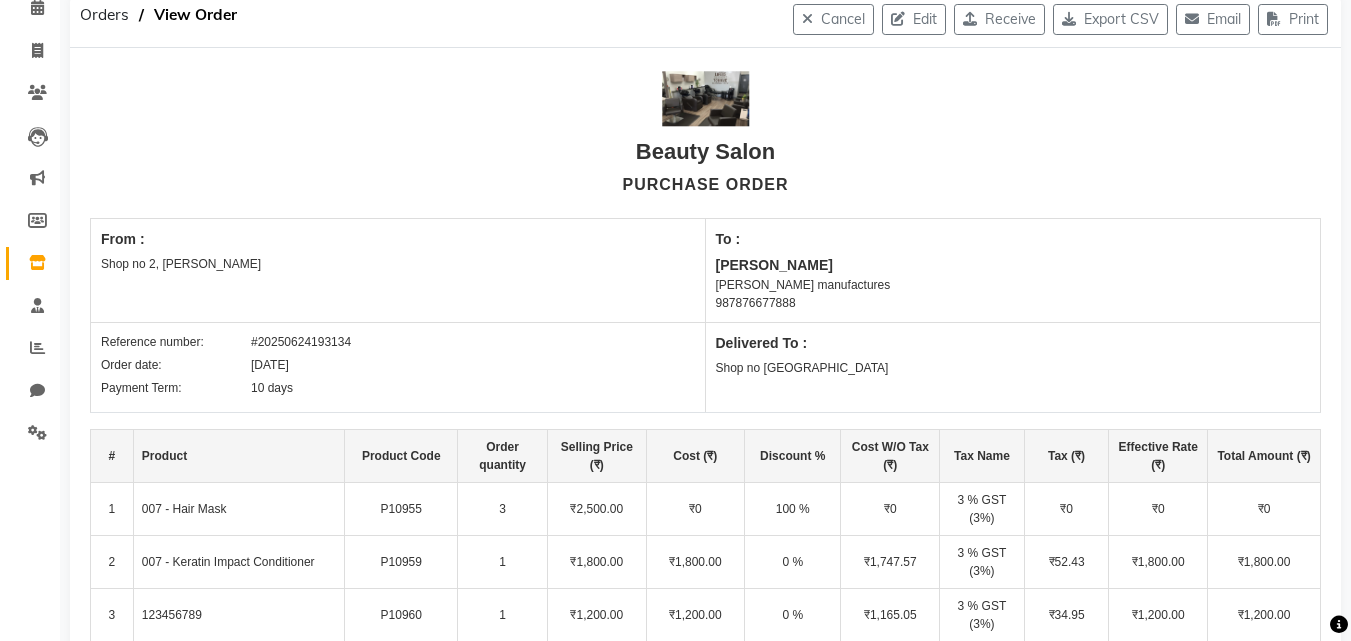 scroll, scrollTop: 100, scrollLeft: 0, axis: vertical 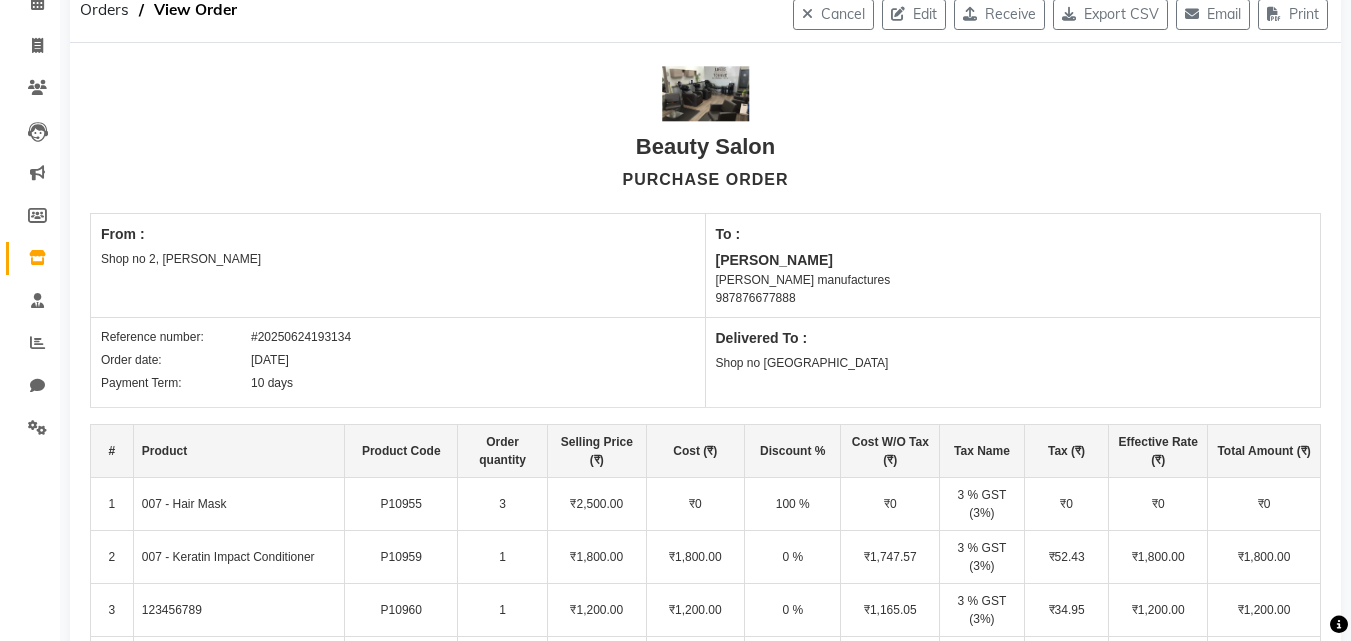 drag, startPoint x: 243, startPoint y: 333, endPoint x: 375, endPoint y: 333, distance: 132 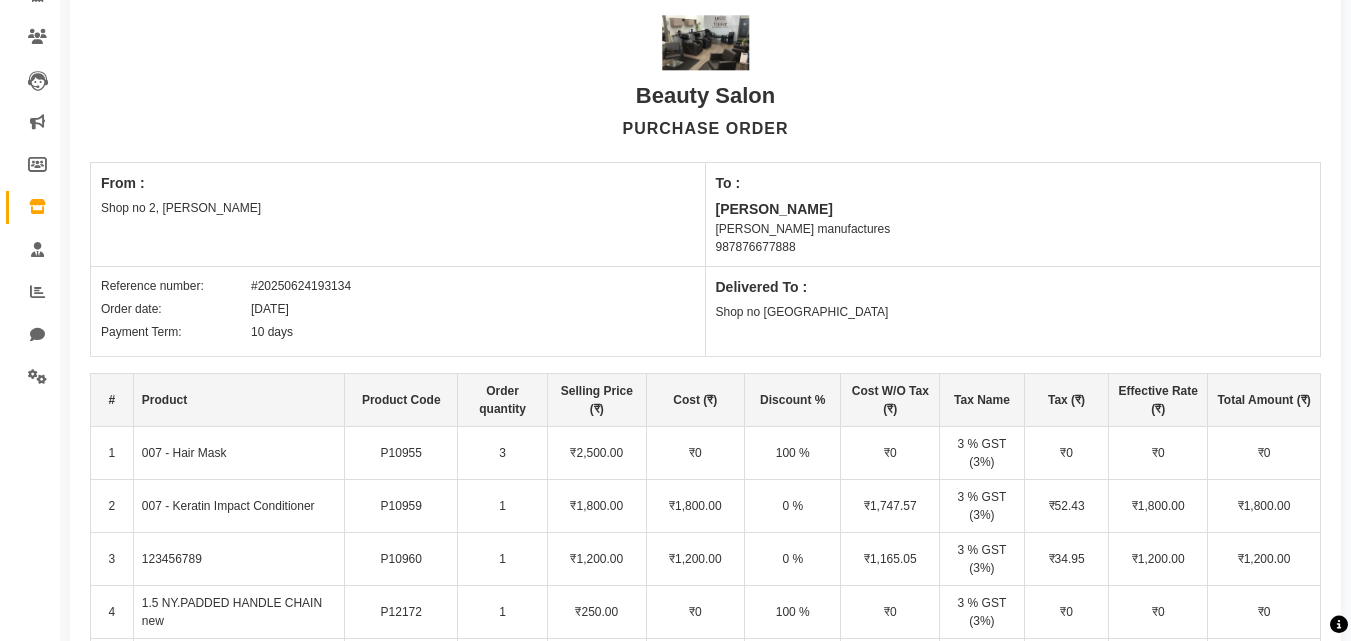 scroll, scrollTop: 0, scrollLeft: 0, axis: both 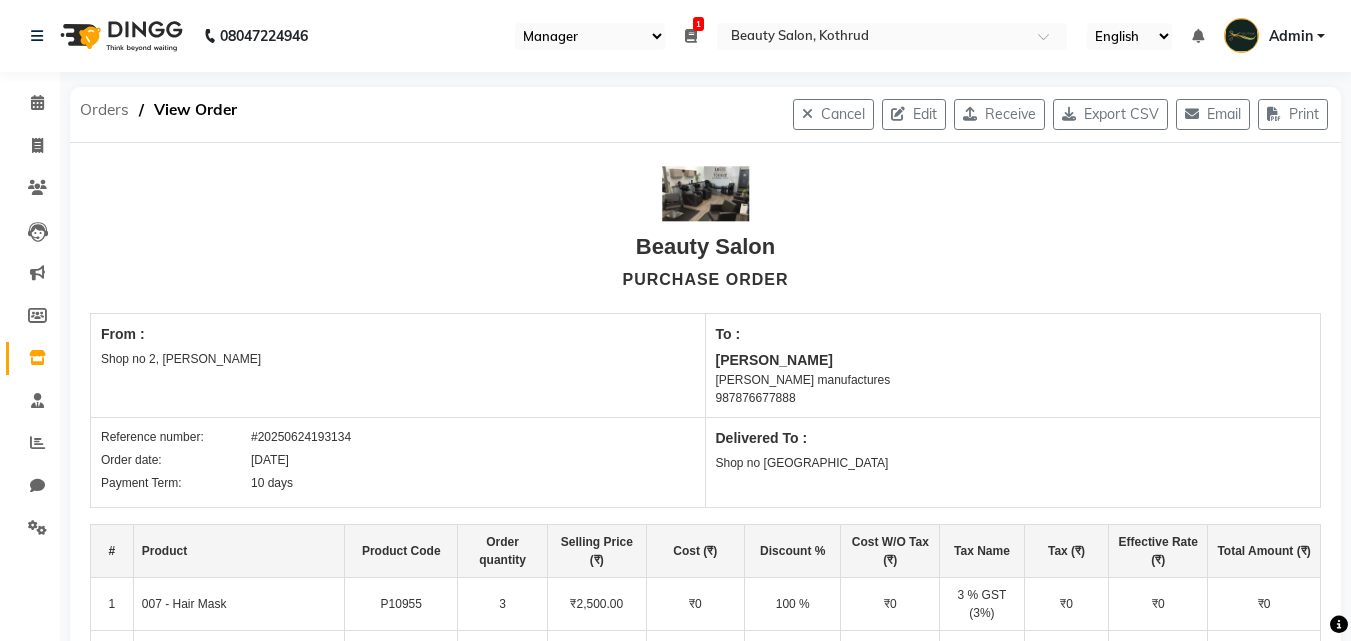 click on "Orders" 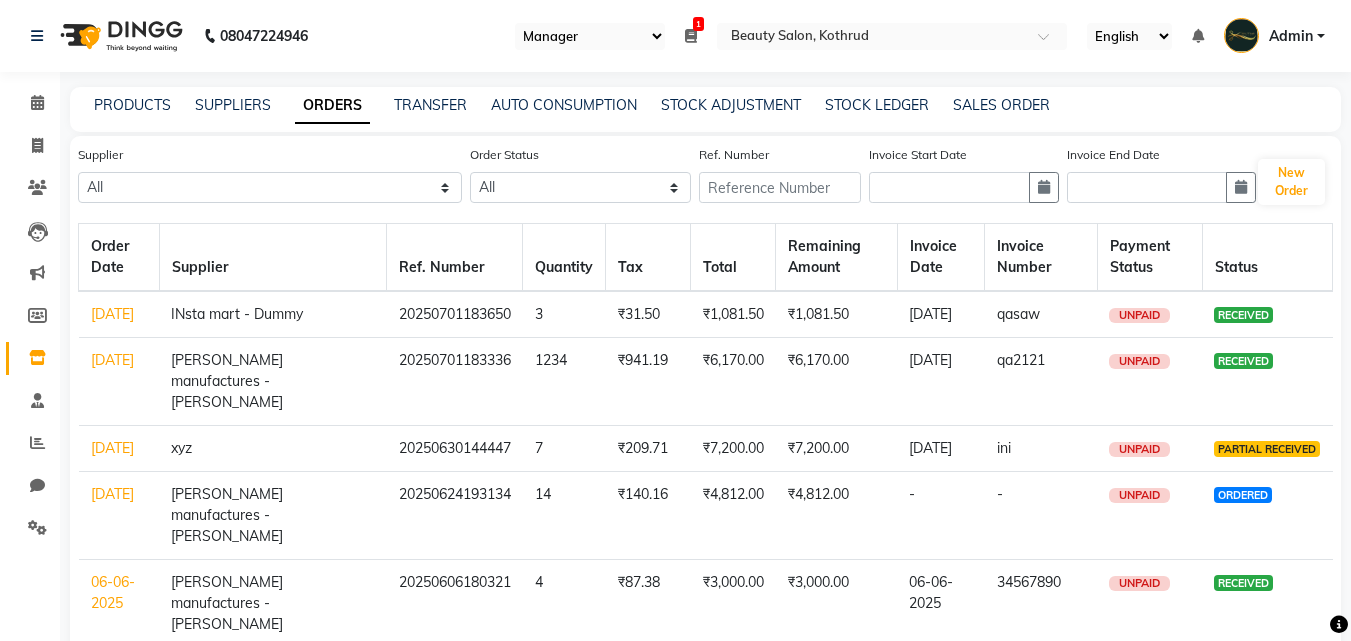 click on "[DATE]" 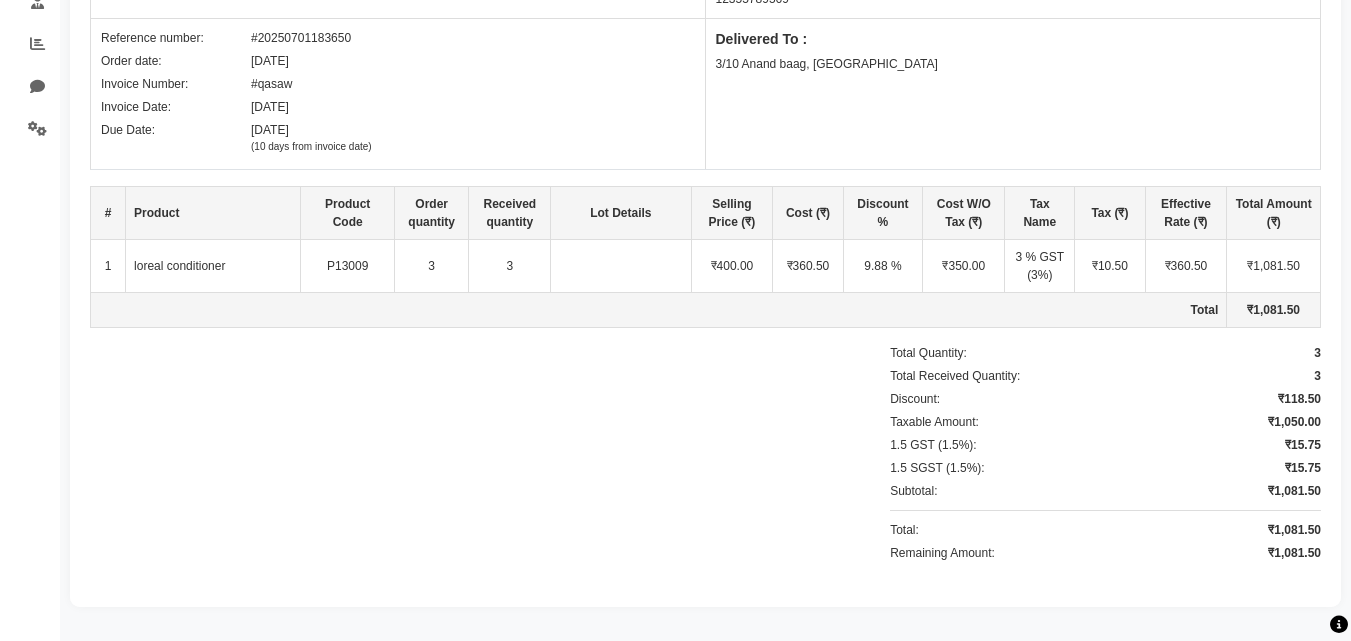 scroll, scrollTop: 0, scrollLeft: 0, axis: both 